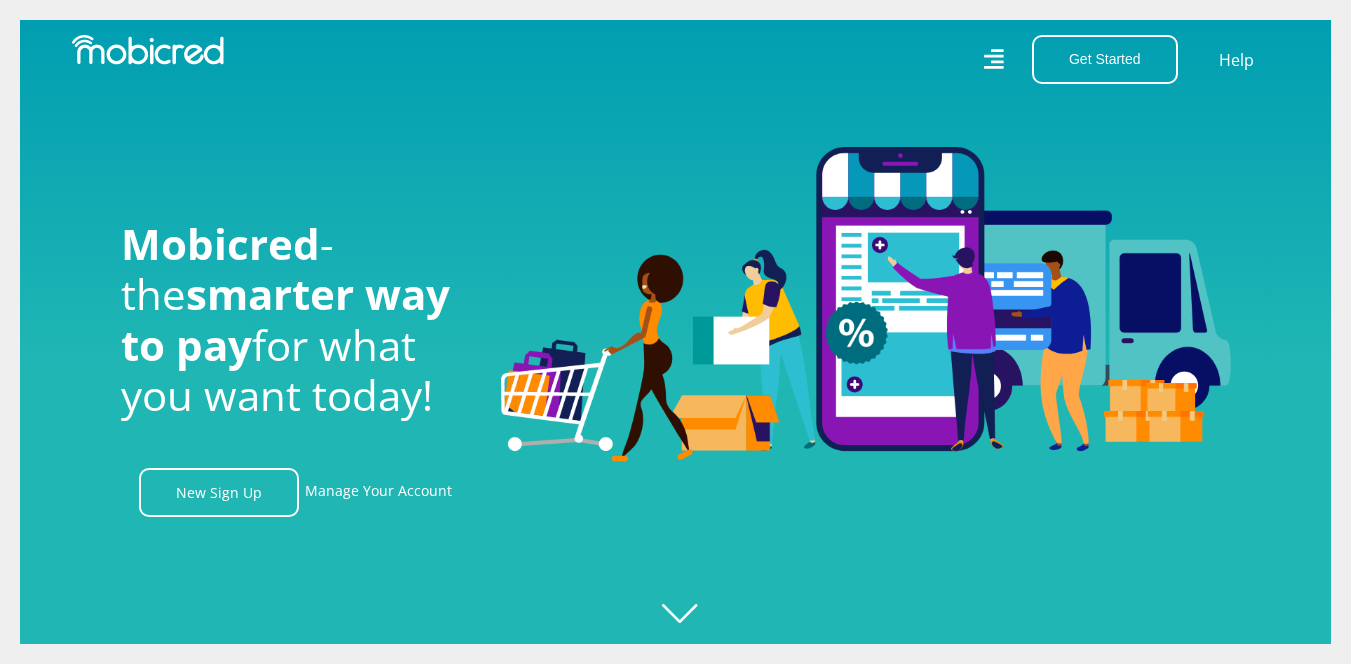 scroll, scrollTop: 0, scrollLeft: 0, axis: both 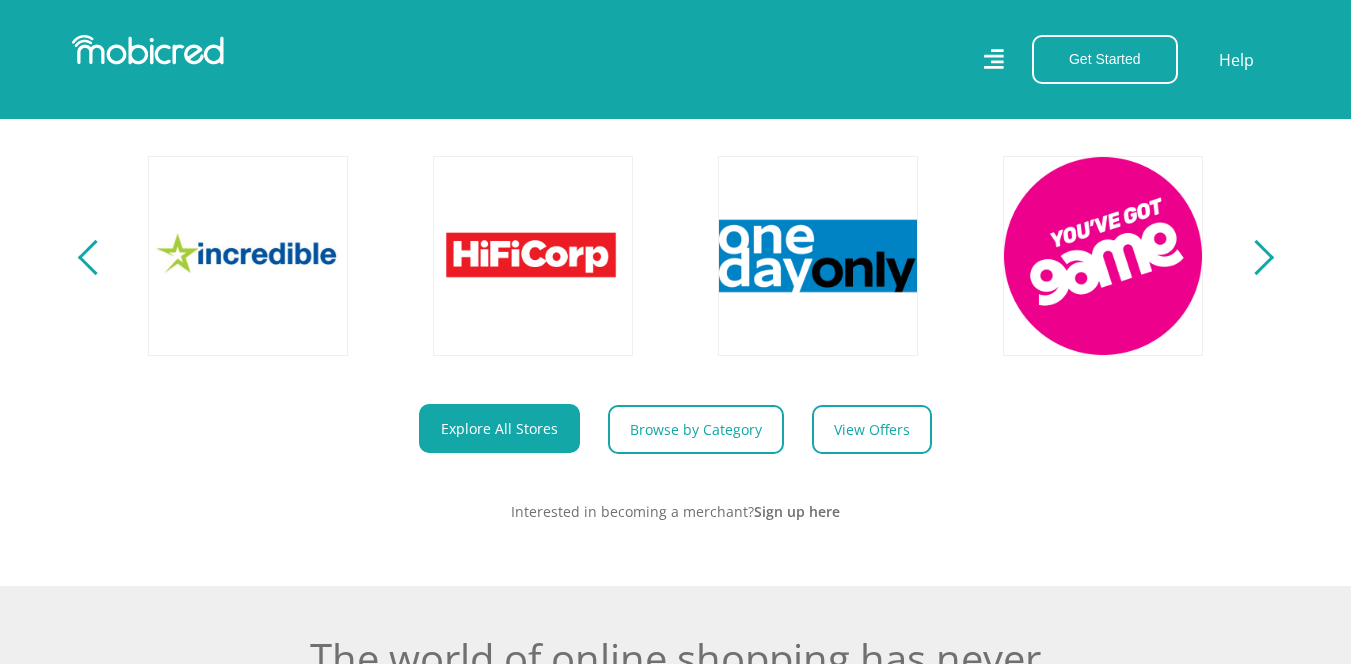 click on "Explore
One Account.  Infinite Possibilities.
Unlock the possibilities of online shopping with Mobicred." at bounding box center [675, 217] 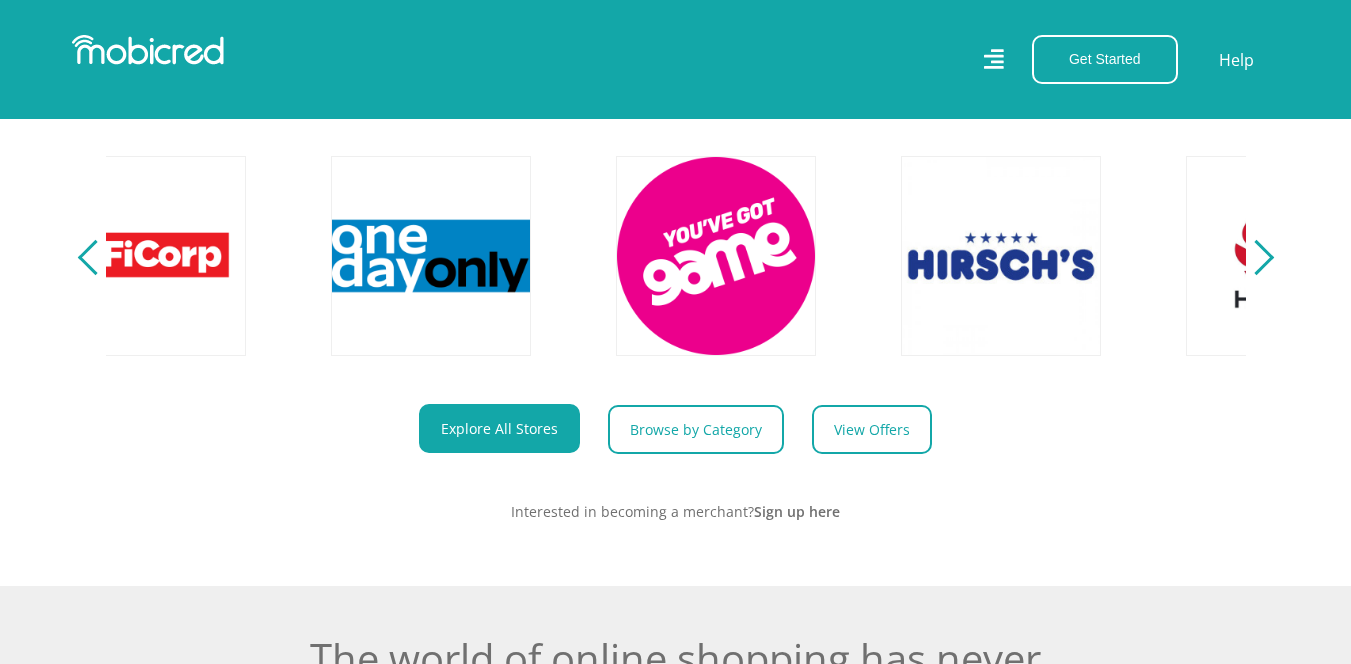scroll, scrollTop: 0, scrollLeft: 4560, axis: horizontal 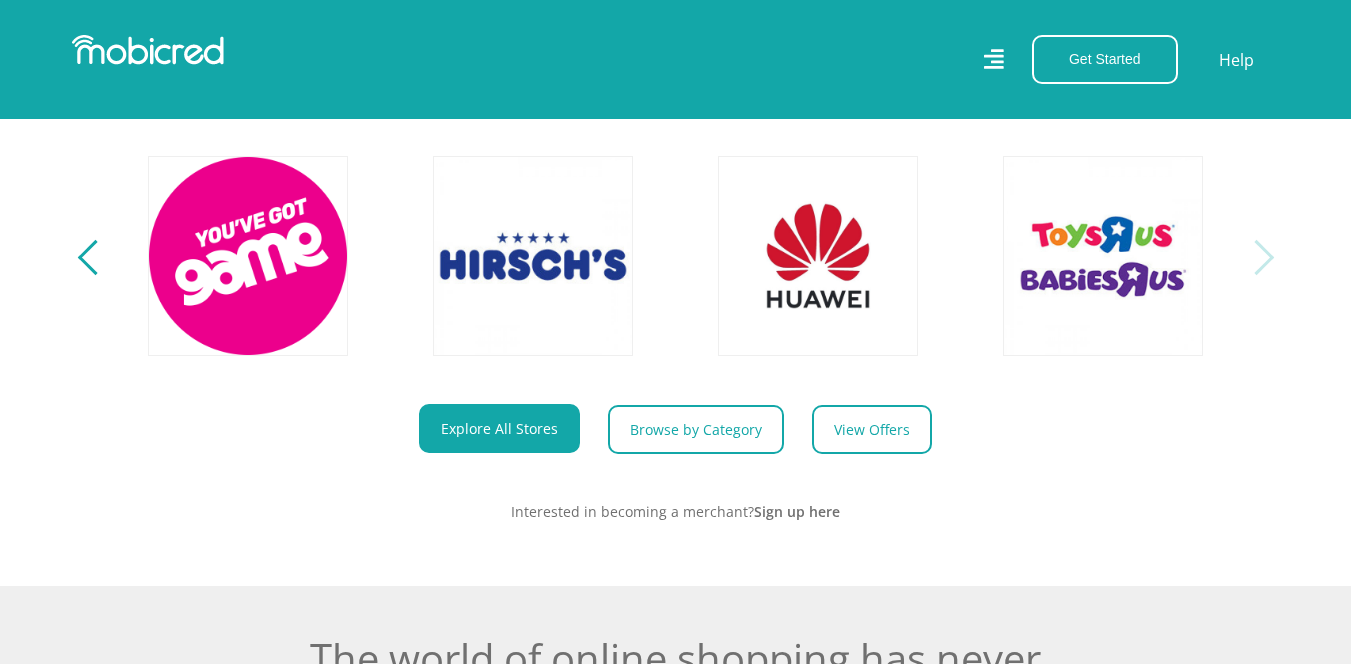 click at bounding box center (1255, 257) 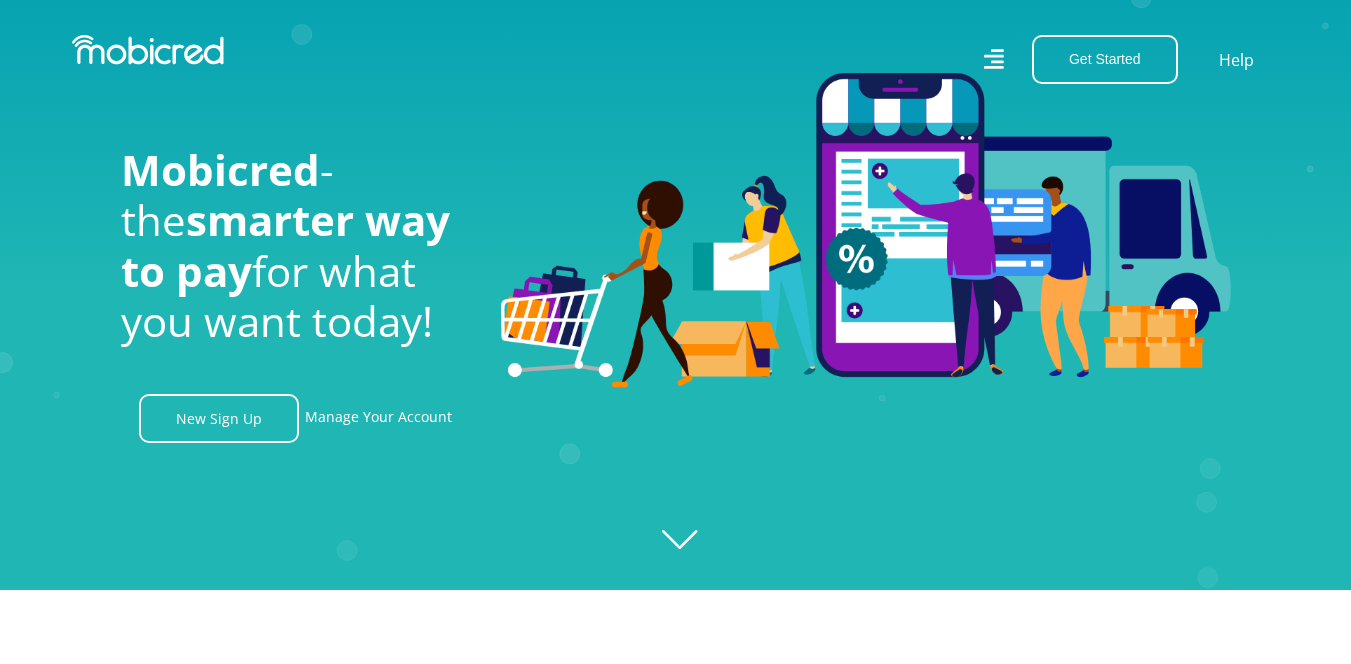 scroll, scrollTop: 0, scrollLeft: 0, axis: both 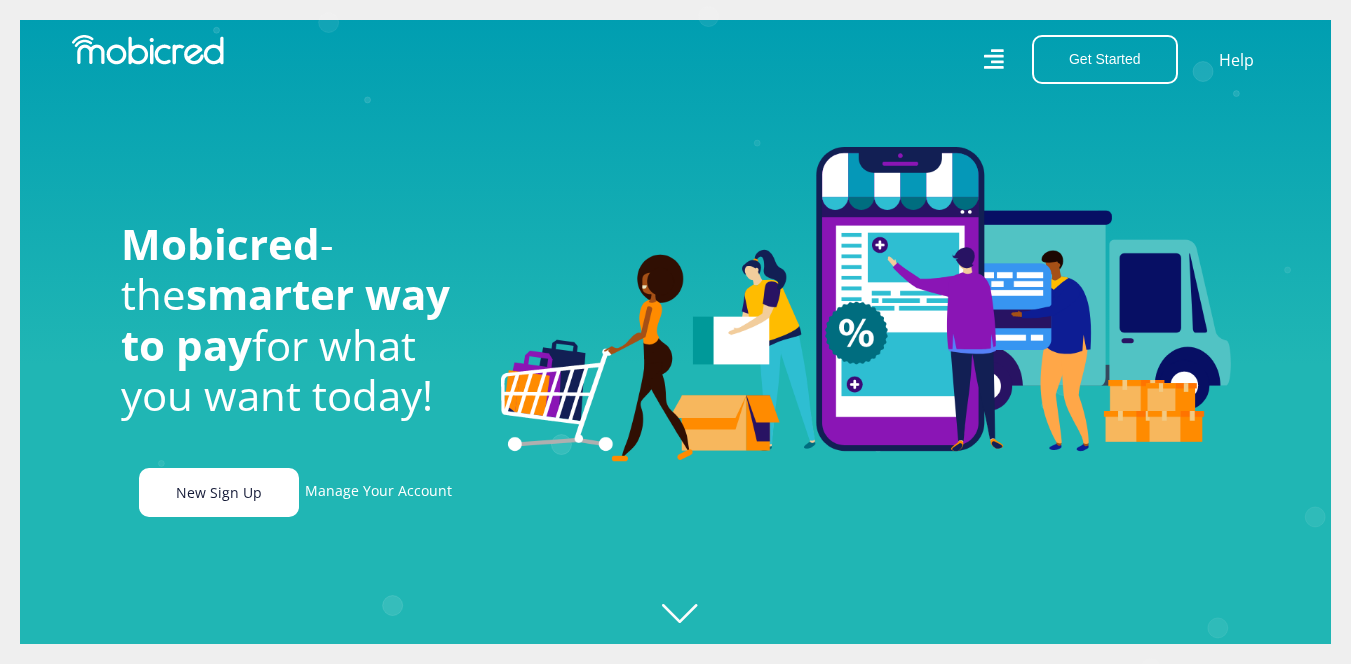 click on "New Sign Up" at bounding box center [219, 492] 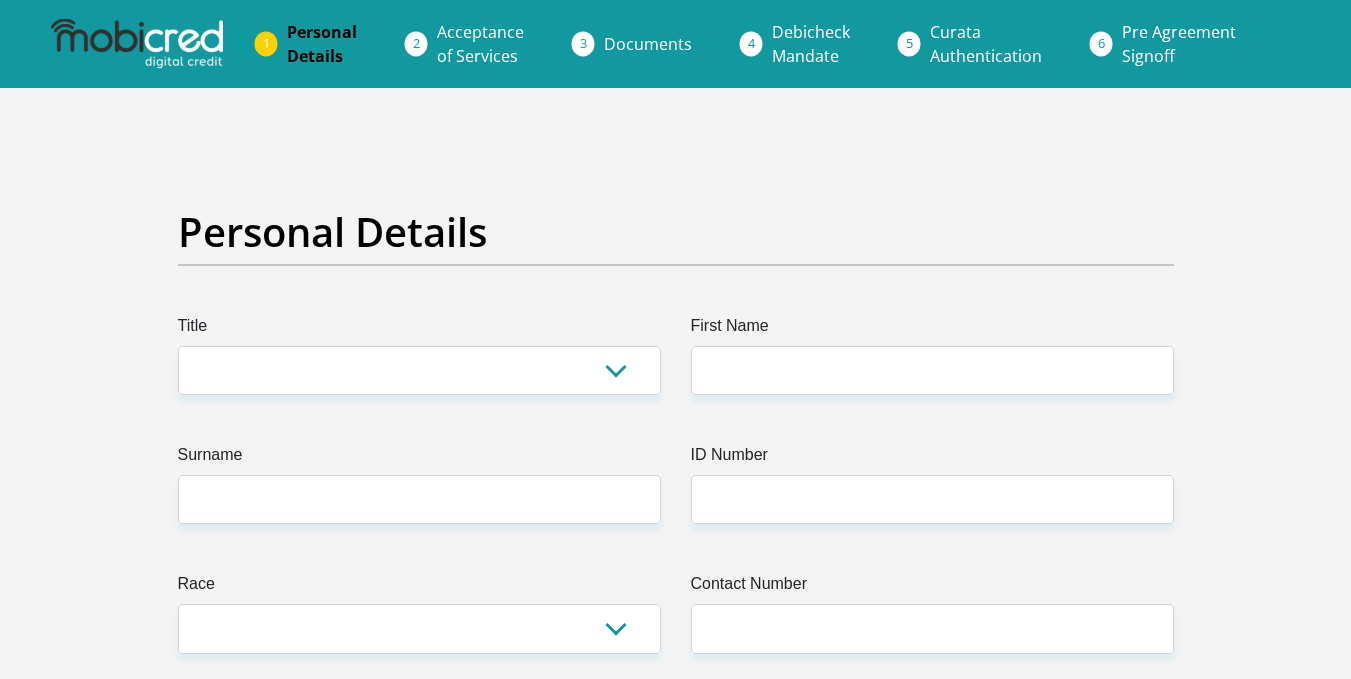 scroll, scrollTop: 0, scrollLeft: 0, axis: both 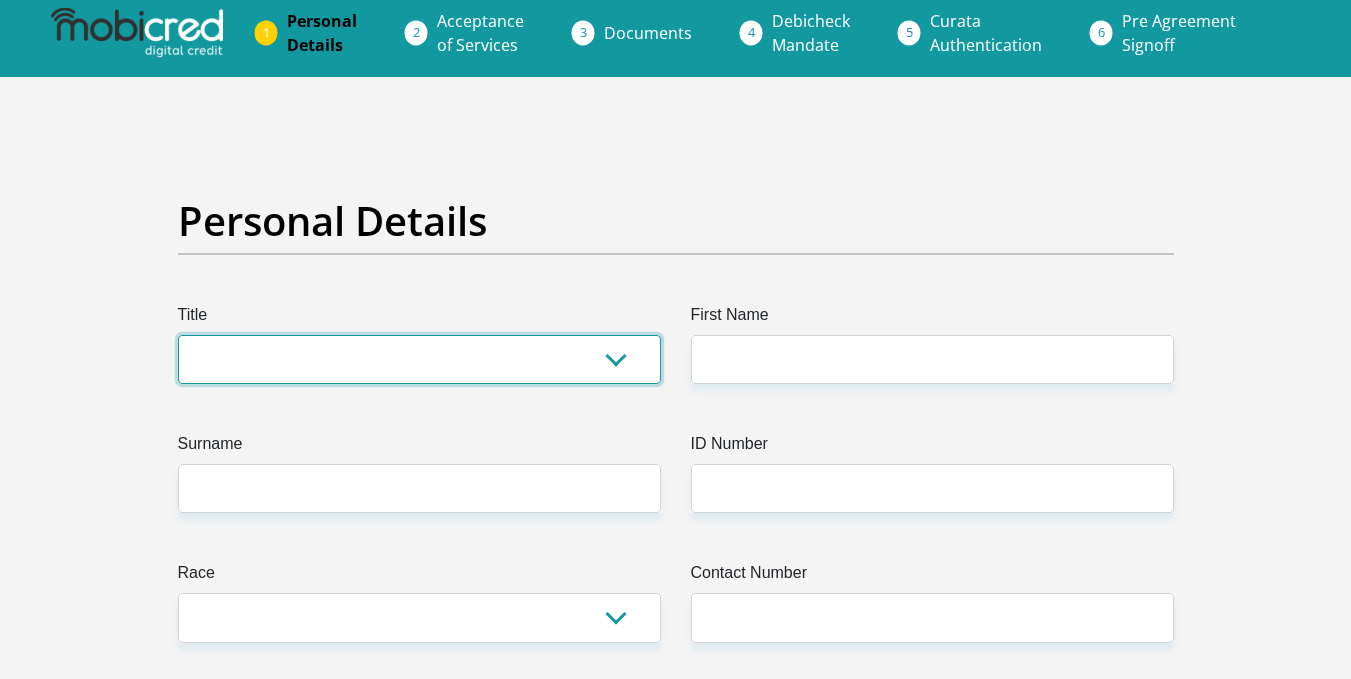 click on "Mr
Ms
Mrs
Dr
Other" at bounding box center [419, 359] 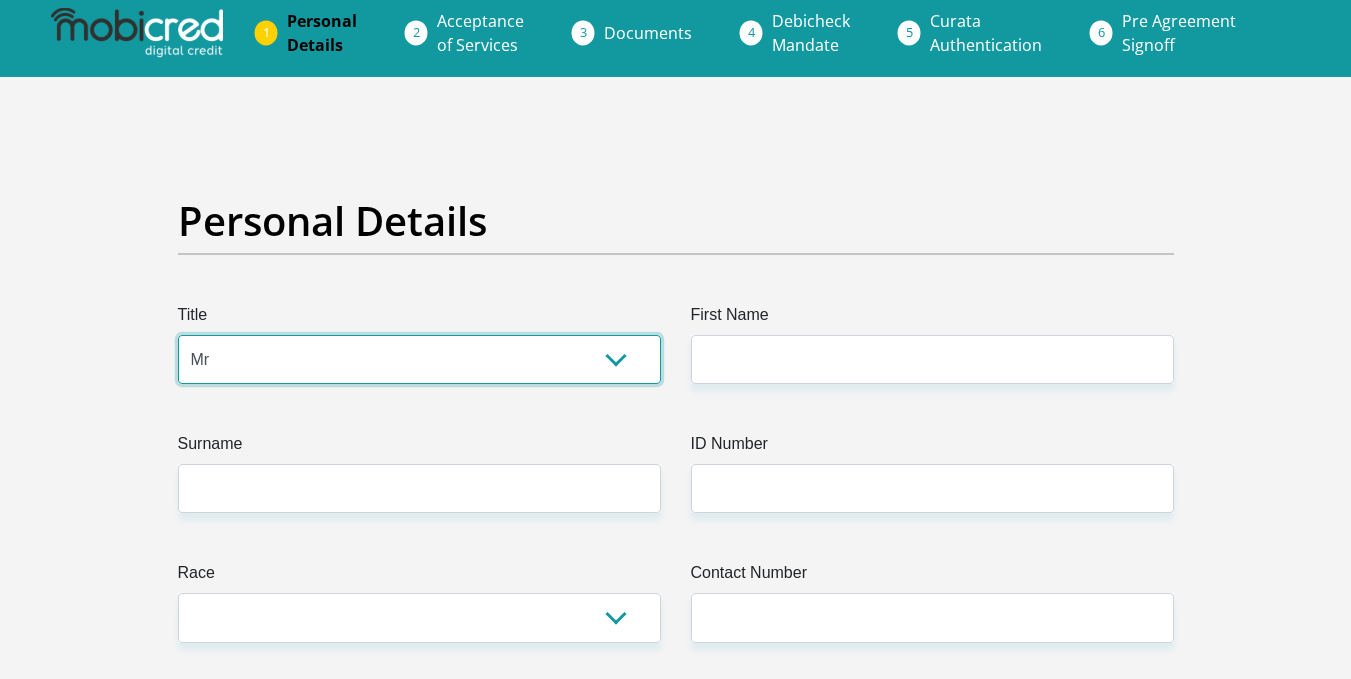 click on "Mr
Ms
Mrs
Dr
Other" at bounding box center [419, 359] 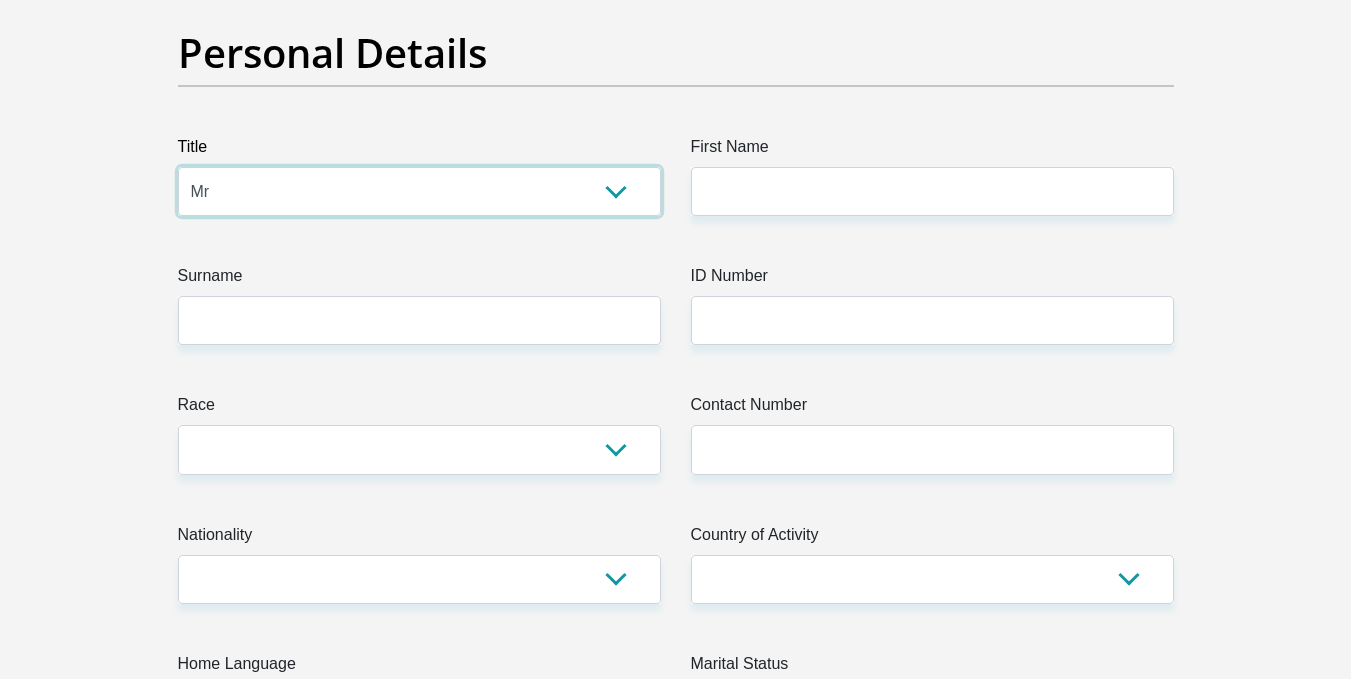 scroll, scrollTop: 123, scrollLeft: 0, axis: vertical 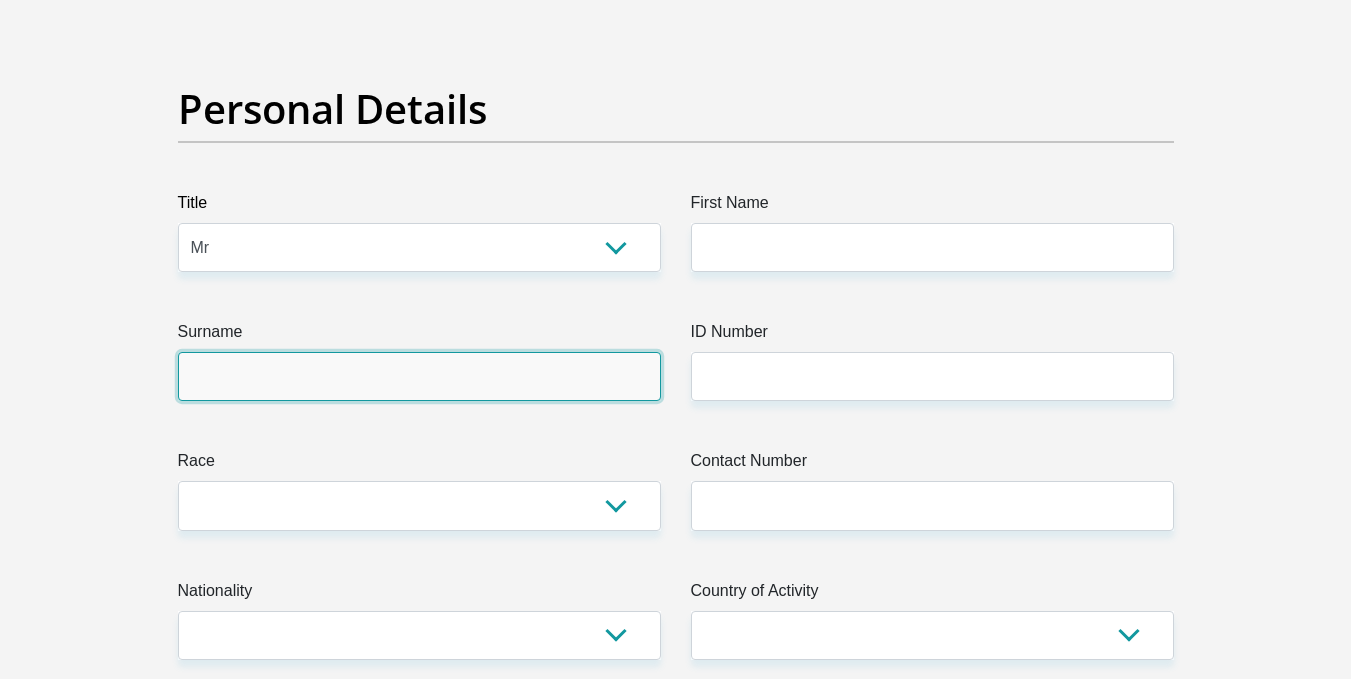 click on "Surname" at bounding box center (419, 376) 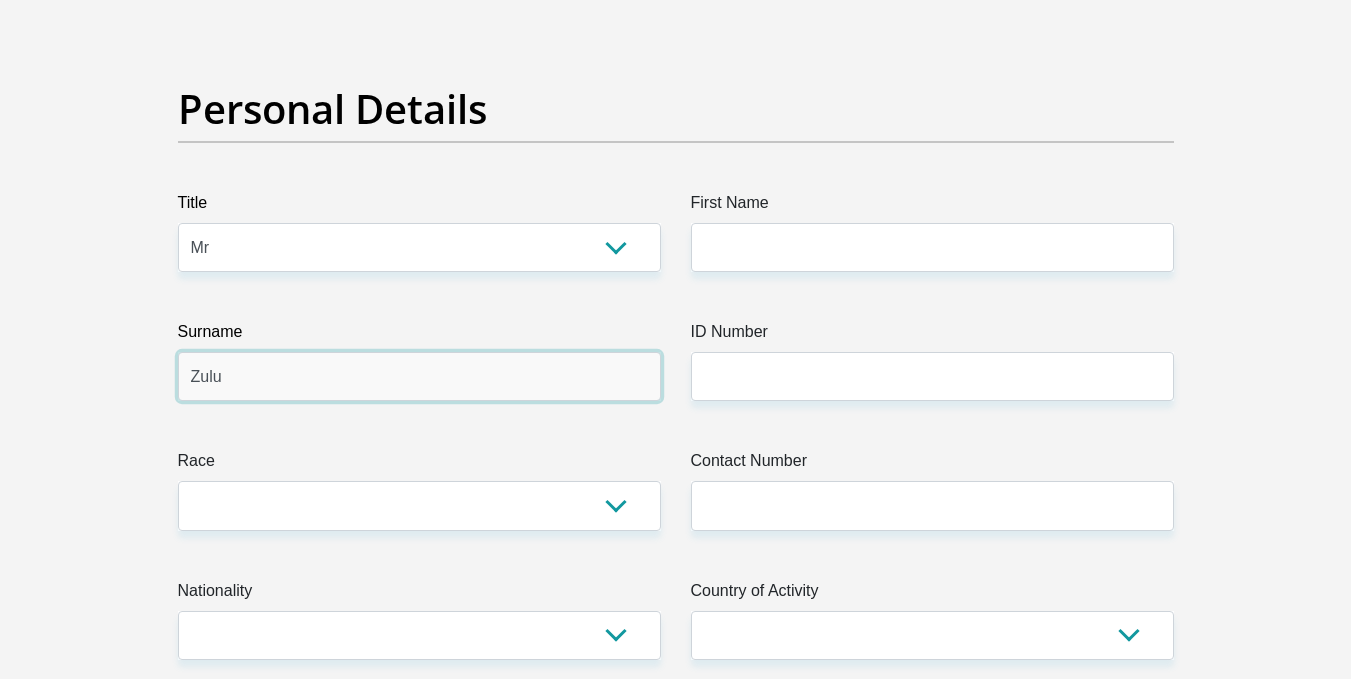 type on "Zulu" 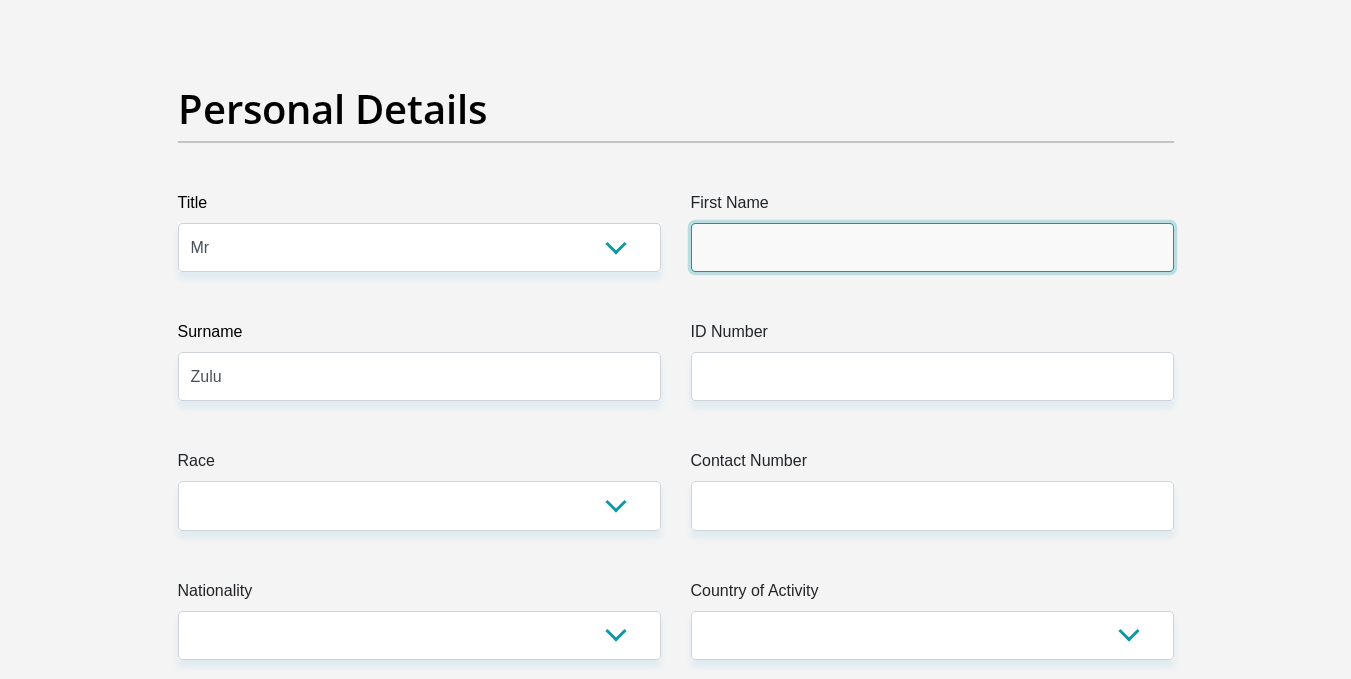 click on "First Name" at bounding box center (932, 247) 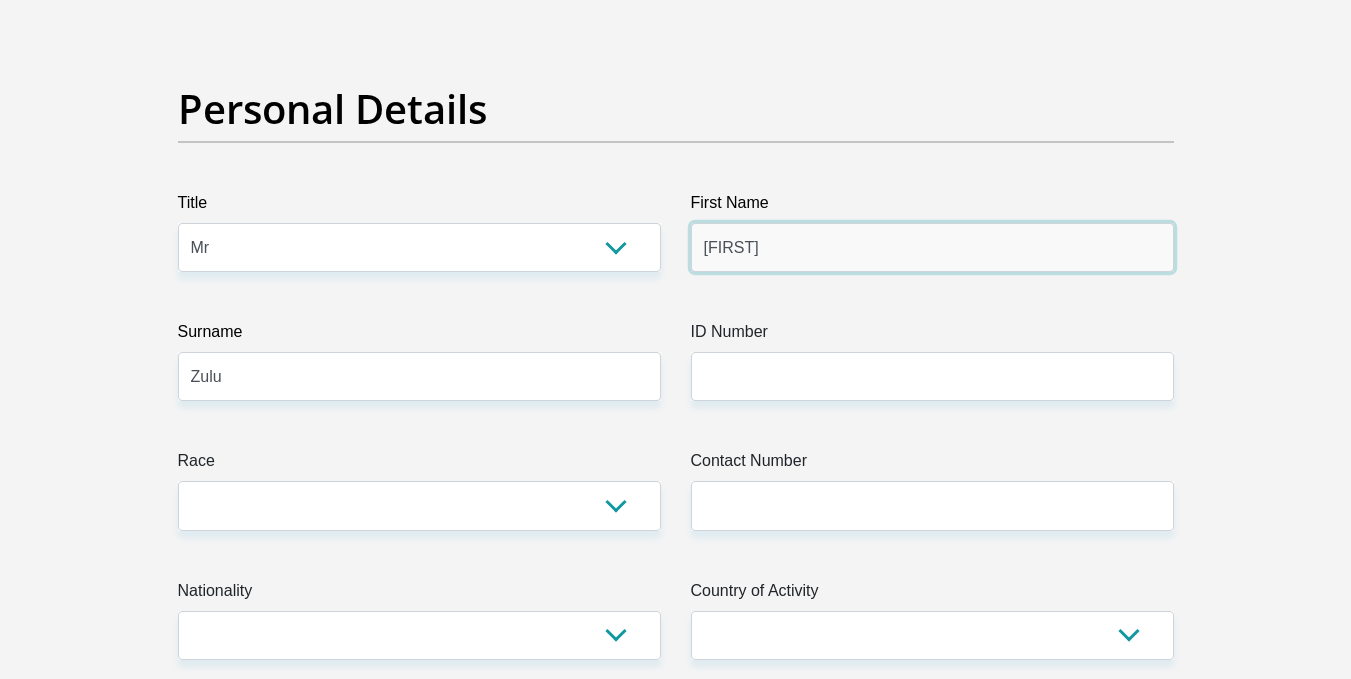 type on "Muziwakhe" 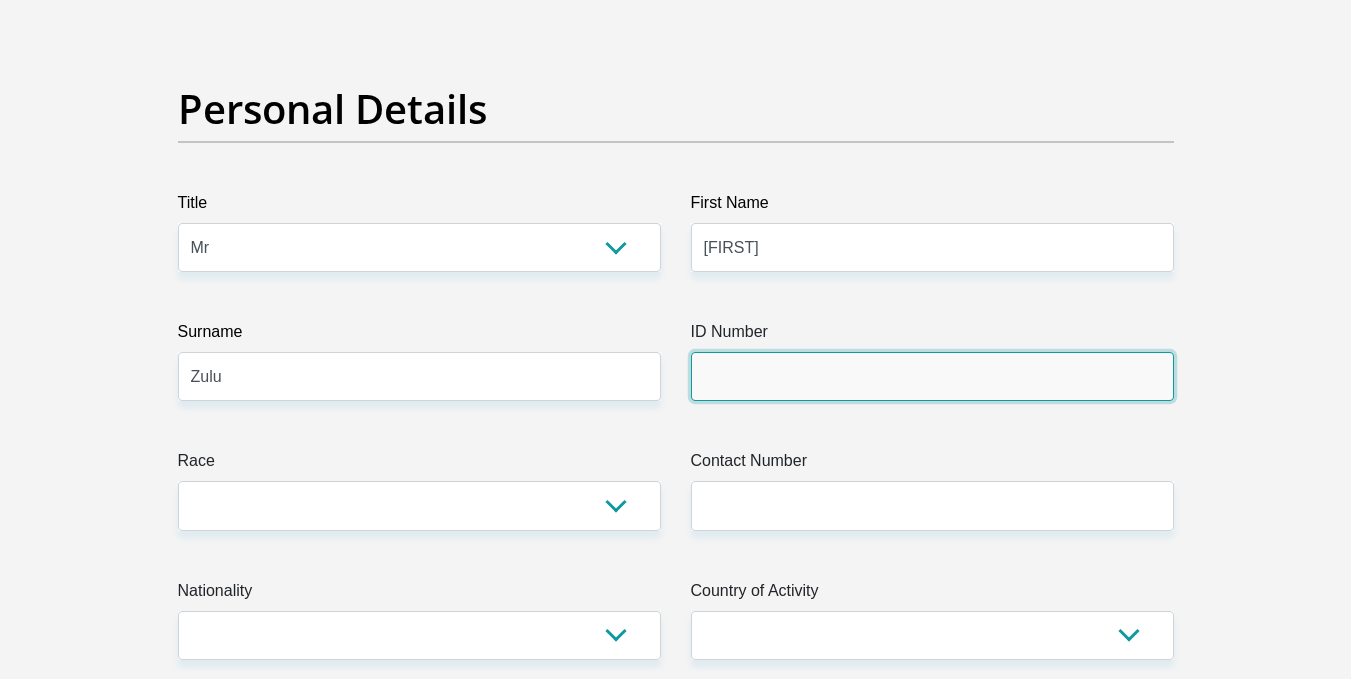 click on "ID Number" at bounding box center [932, 376] 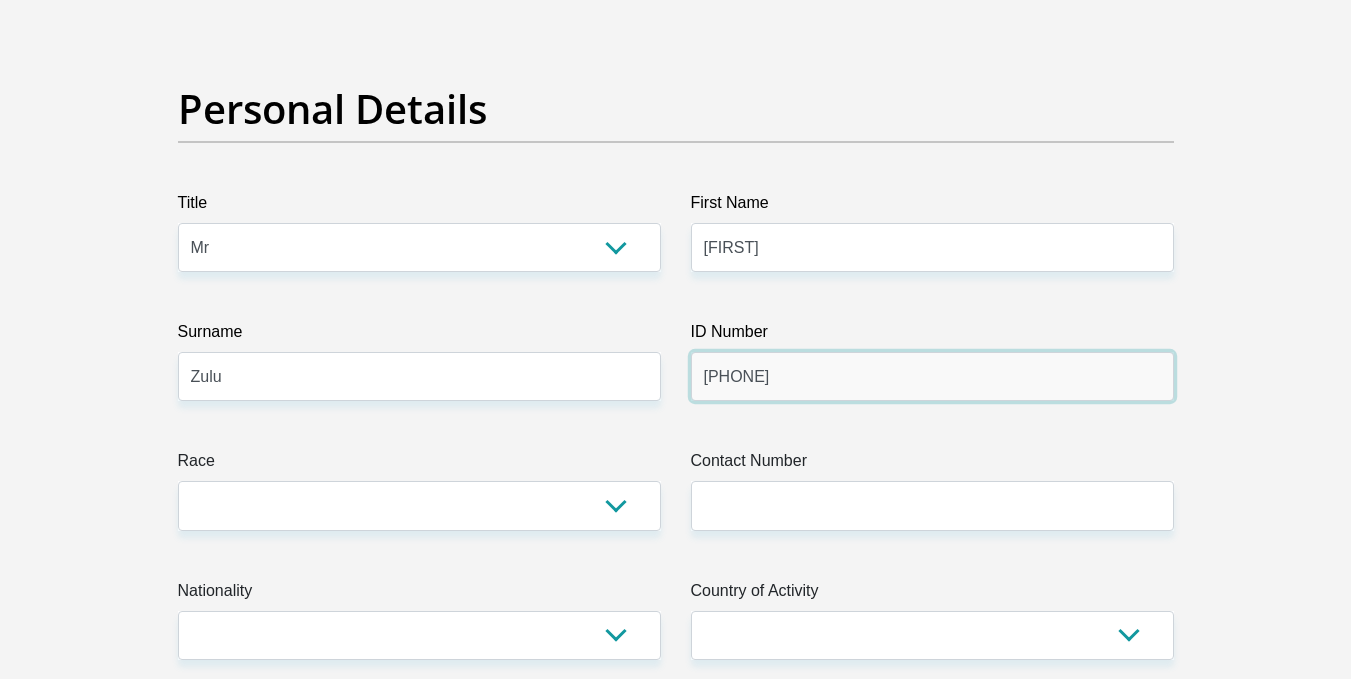 type on "9605105470089" 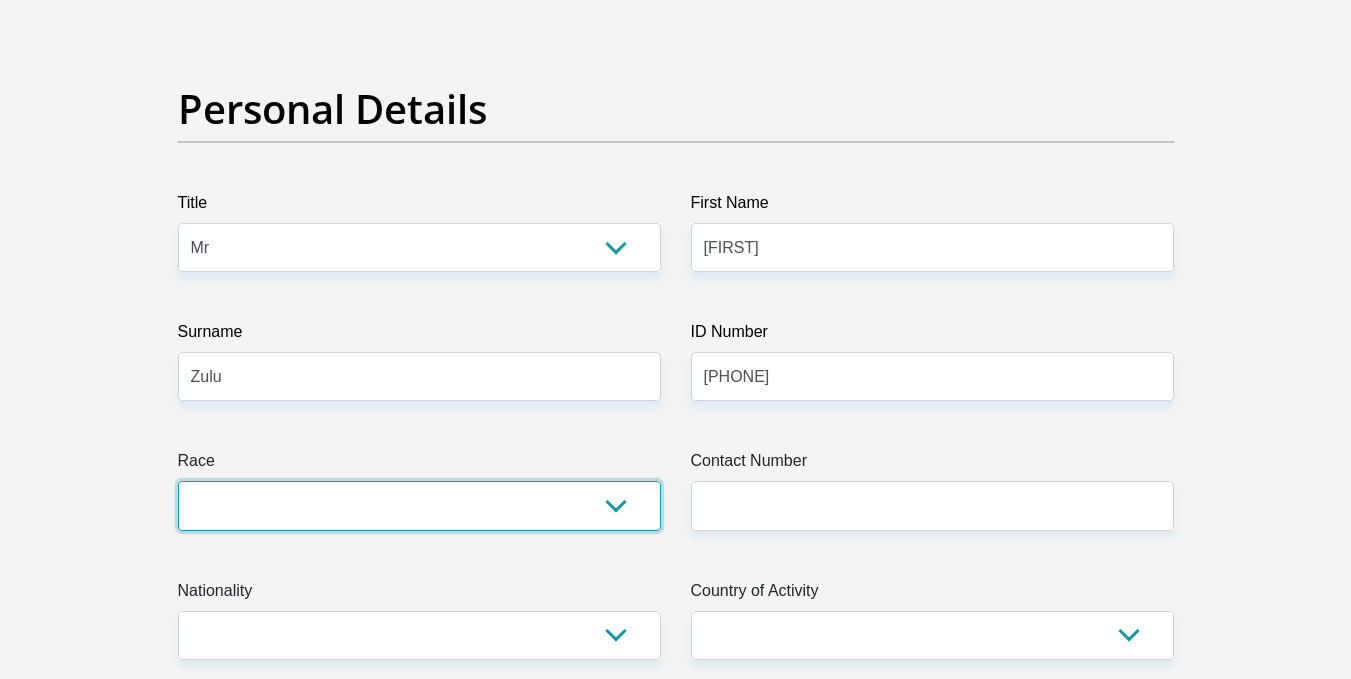 click on "Black
Coloured
Indian
White
Other" at bounding box center (419, 505) 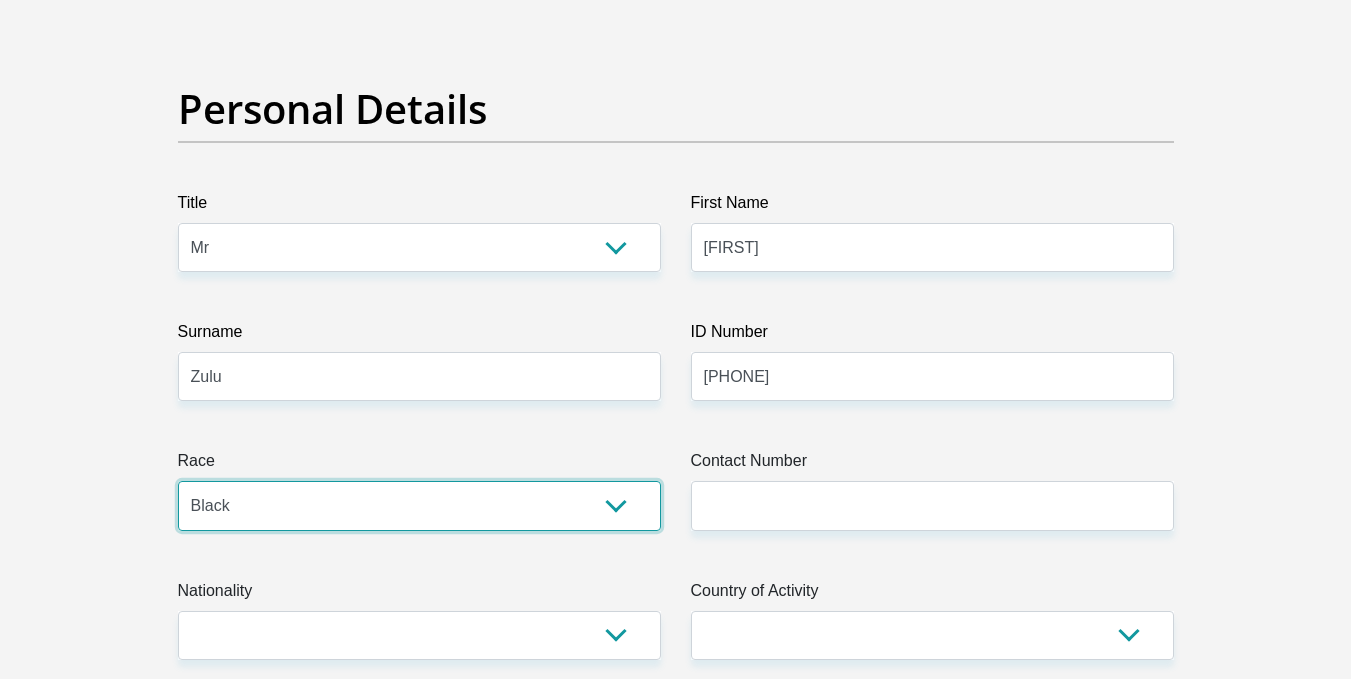 click on "Black
Coloured
Indian
White
Other" at bounding box center [419, 505] 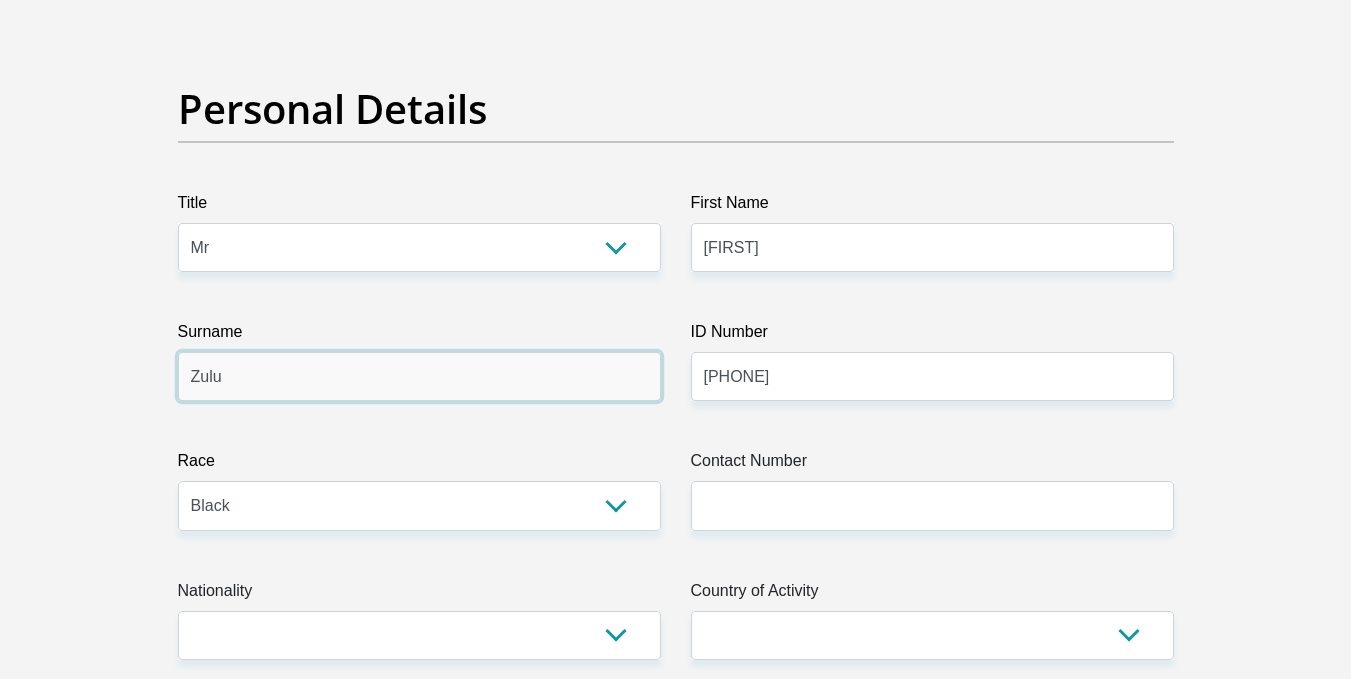 click on "Zulu" at bounding box center [419, 376] 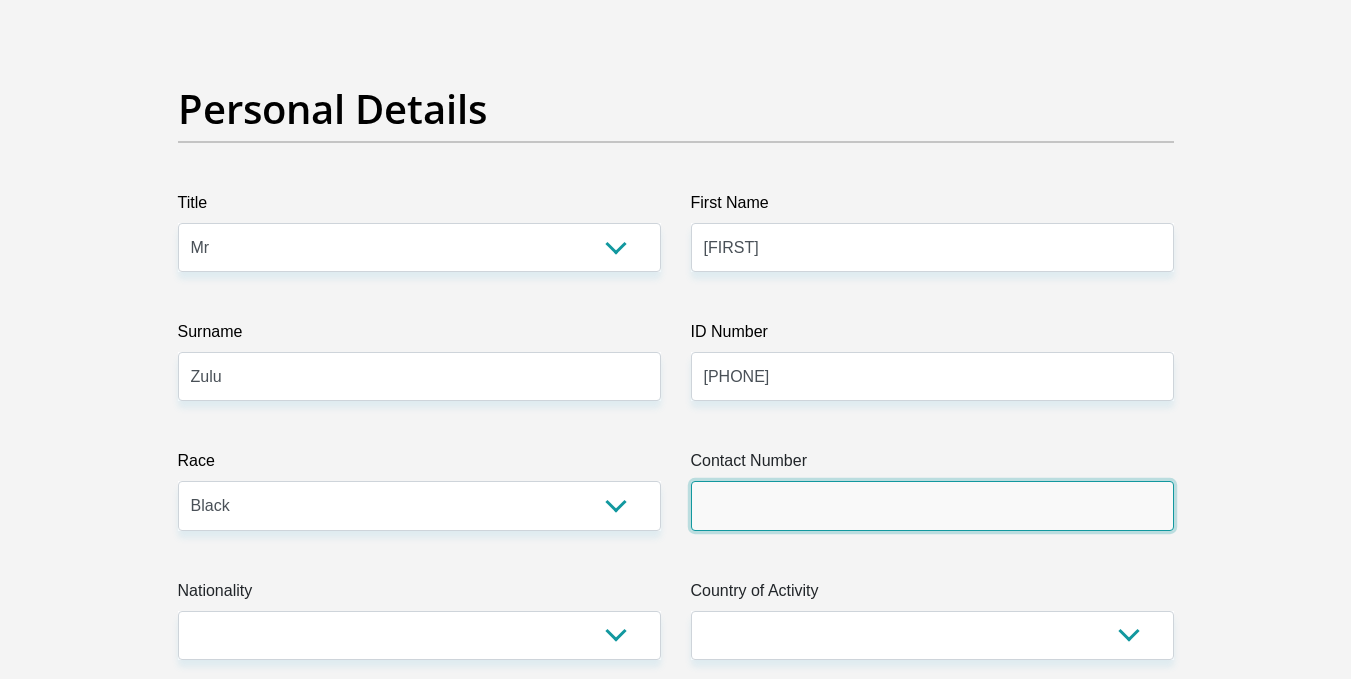 click on "Contact Number" at bounding box center (932, 505) 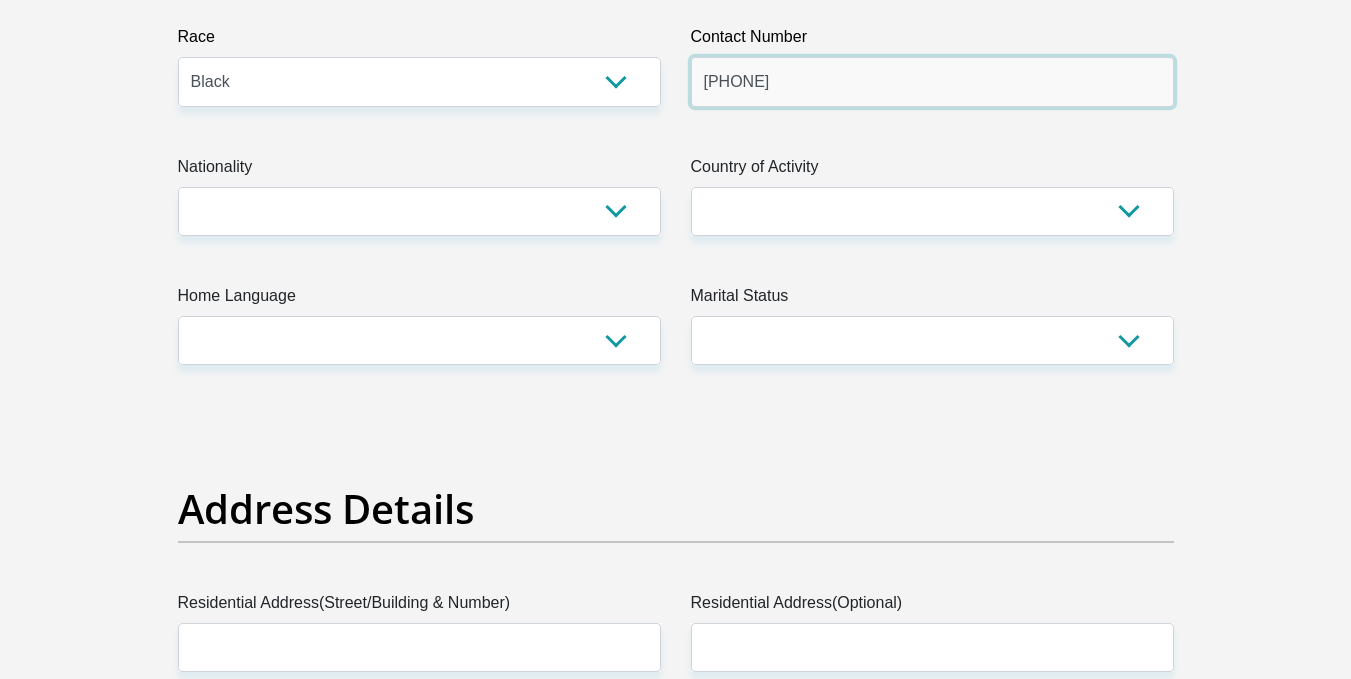 scroll, scrollTop: 558, scrollLeft: 0, axis: vertical 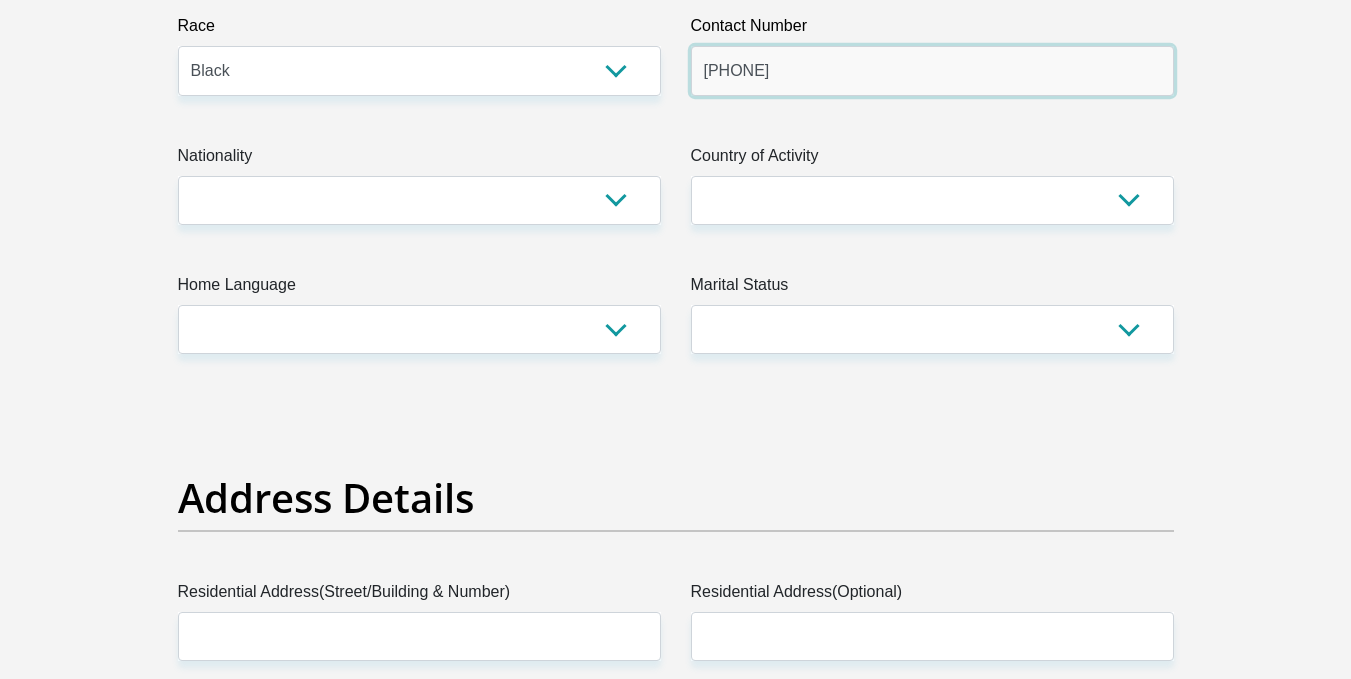 type on "0660616614" 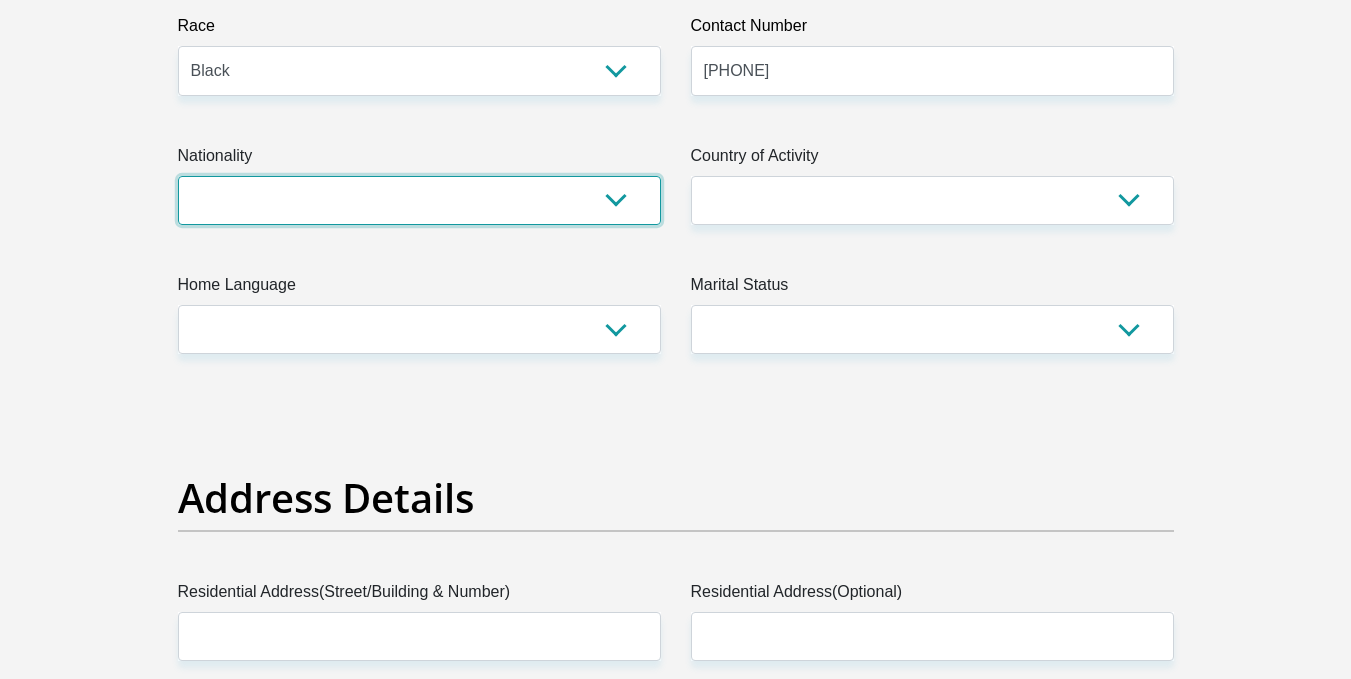 click on "South Africa
Afghanistan
Aland Islands
Albania
Algeria
America Samoa
American Virgin Islands
Andorra
Angola
Anguilla
Antarctica
Antigua and Barbuda
Argentina
Armenia
Aruba
Ascension Island
Australia
Austria
Azerbaijan
Bahamas
Bahrain
Bangladesh
Barbados
Chad" at bounding box center (419, 200) 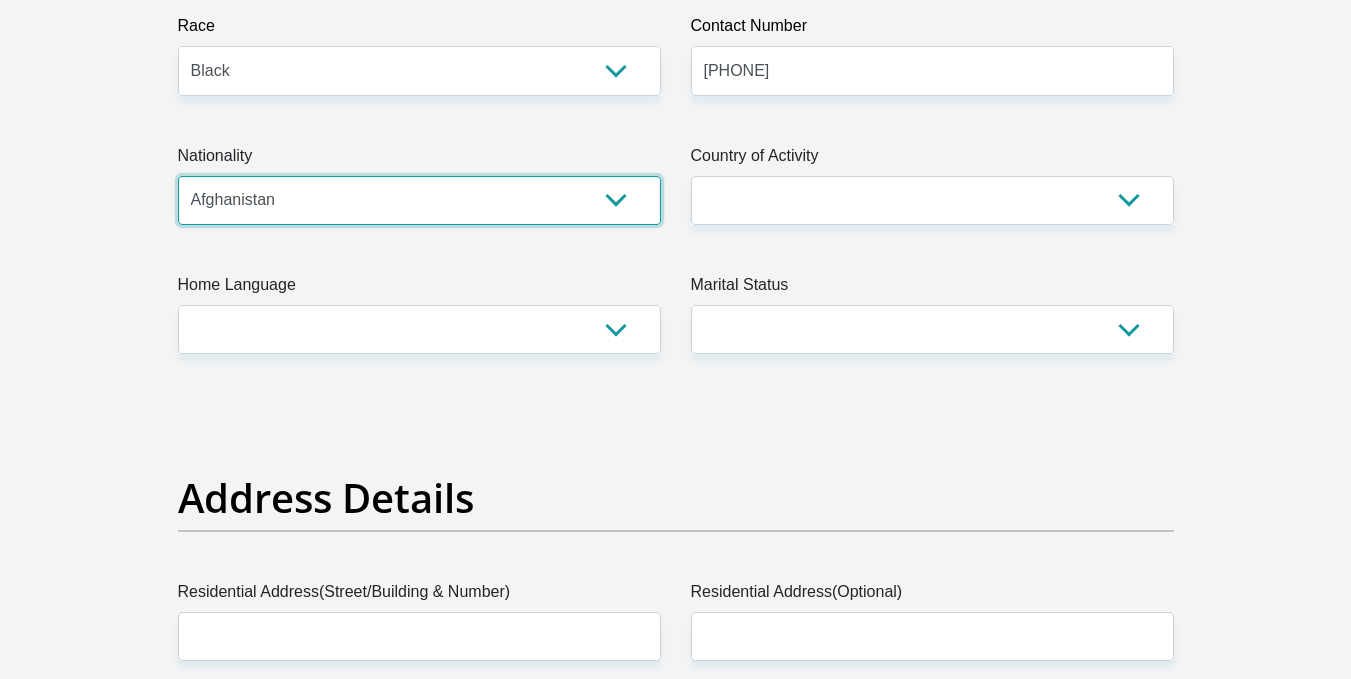 click on "South Africa
Afghanistan
Aland Islands
Albania
Algeria
America Samoa
American Virgin Islands
Andorra
Angola
Anguilla
Antarctica
Antigua and Barbuda
Argentina
Armenia
Aruba
Ascension Island
Australia
Austria
Azerbaijan
Bahamas
Bahrain
Bangladesh
Barbados
Chad" at bounding box center (419, 200) 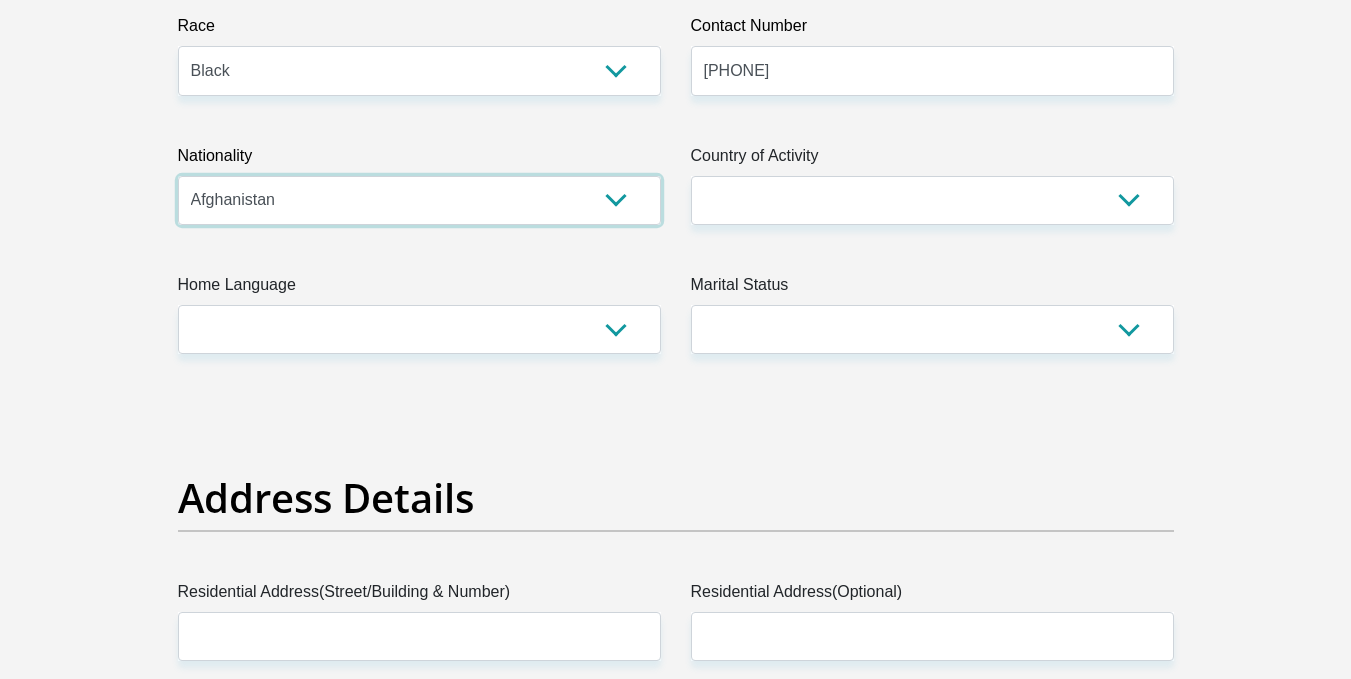 click on "South Africa
Afghanistan
Aland Islands
Albania
Algeria
America Samoa
American Virgin Islands
Andorra
Angola
Anguilla
Antarctica
Antigua and Barbuda
Argentina
Armenia
Aruba
Ascension Island
Australia
Austria
Azerbaijan
Bahamas
Bahrain
Bangladesh
Barbados
Chad" at bounding box center (419, 200) 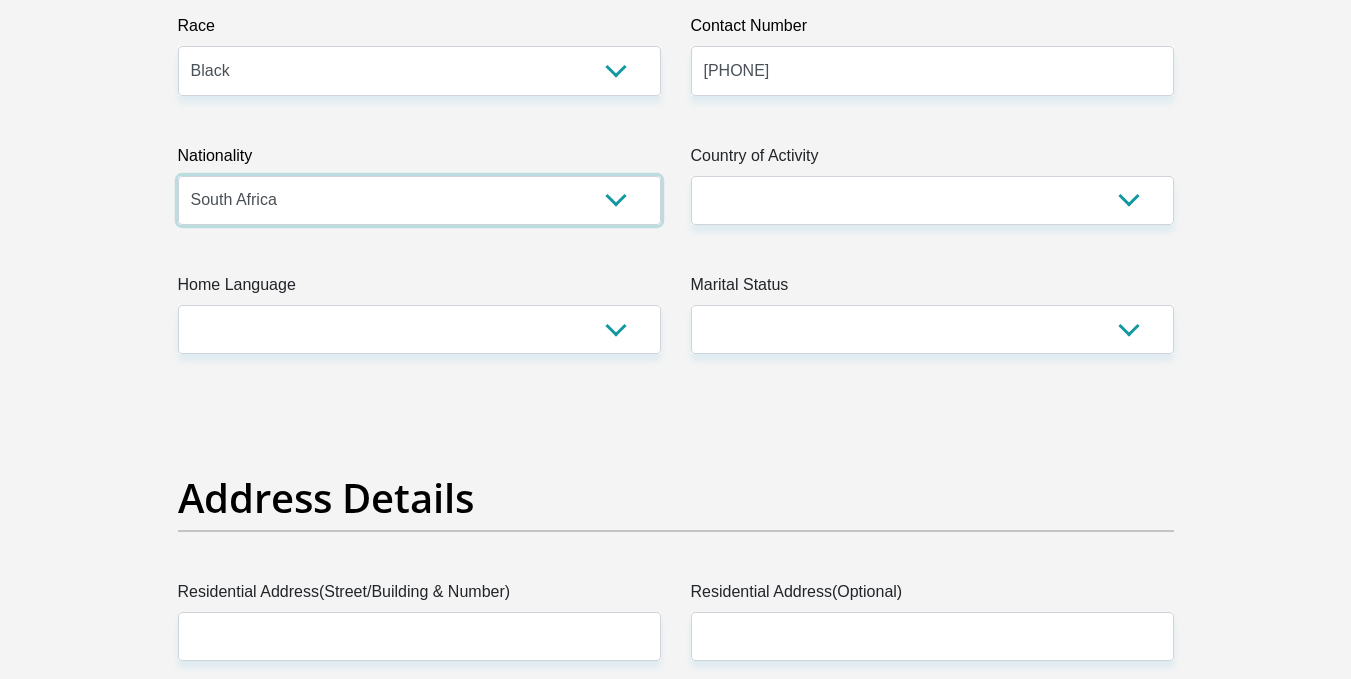 click on "South Africa
Afghanistan
Aland Islands
Albania
Algeria
America Samoa
American Virgin Islands
Andorra
Angola
Anguilla
Antarctica
Antigua and Barbuda
Argentina
Armenia
Aruba
Ascension Island
Australia
Austria
Azerbaijan
Bahamas
Bahrain
Bangladesh
Barbados
Chad" at bounding box center [419, 200] 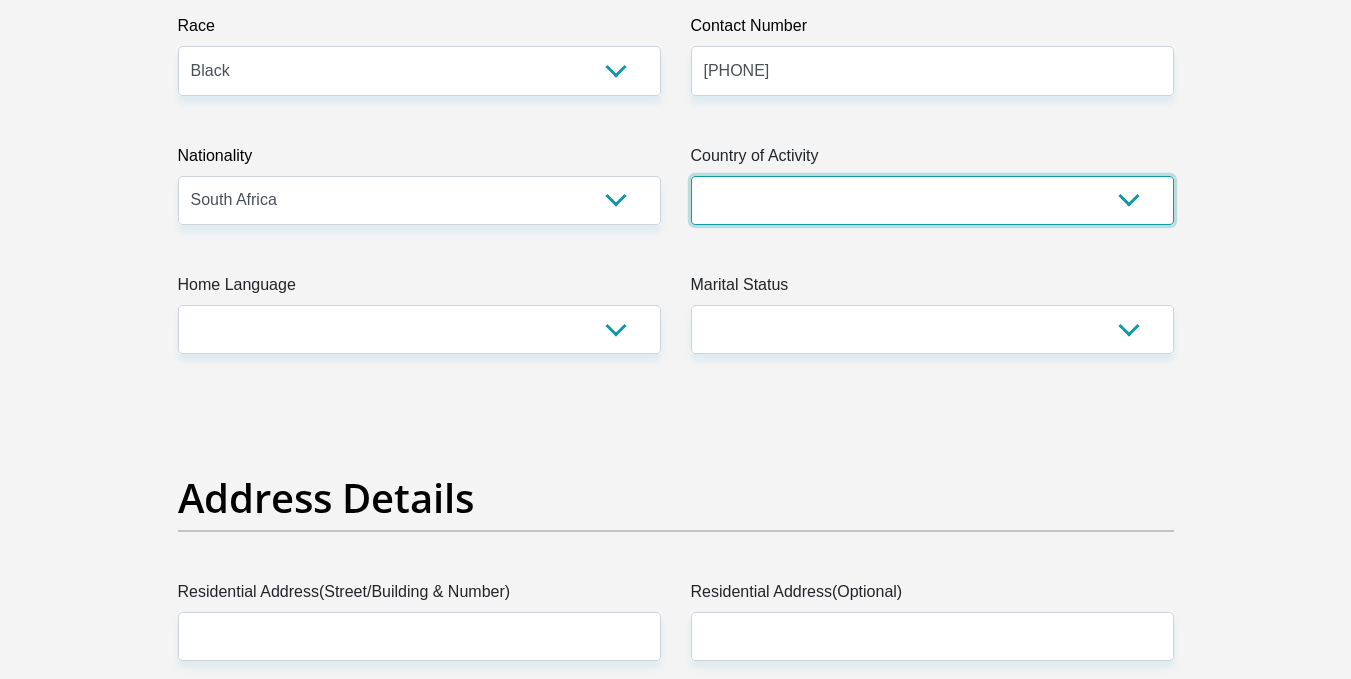 click on "South Africa
Afghanistan
Aland Islands
Albania
Algeria
America Samoa
American Virgin Islands
Andorra
Angola
Anguilla
Antarctica
Antigua and Barbuda
Argentina
Armenia
Aruba
Ascension Island
Australia
Austria
Azerbaijan
Chad" at bounding box center (932, 200) 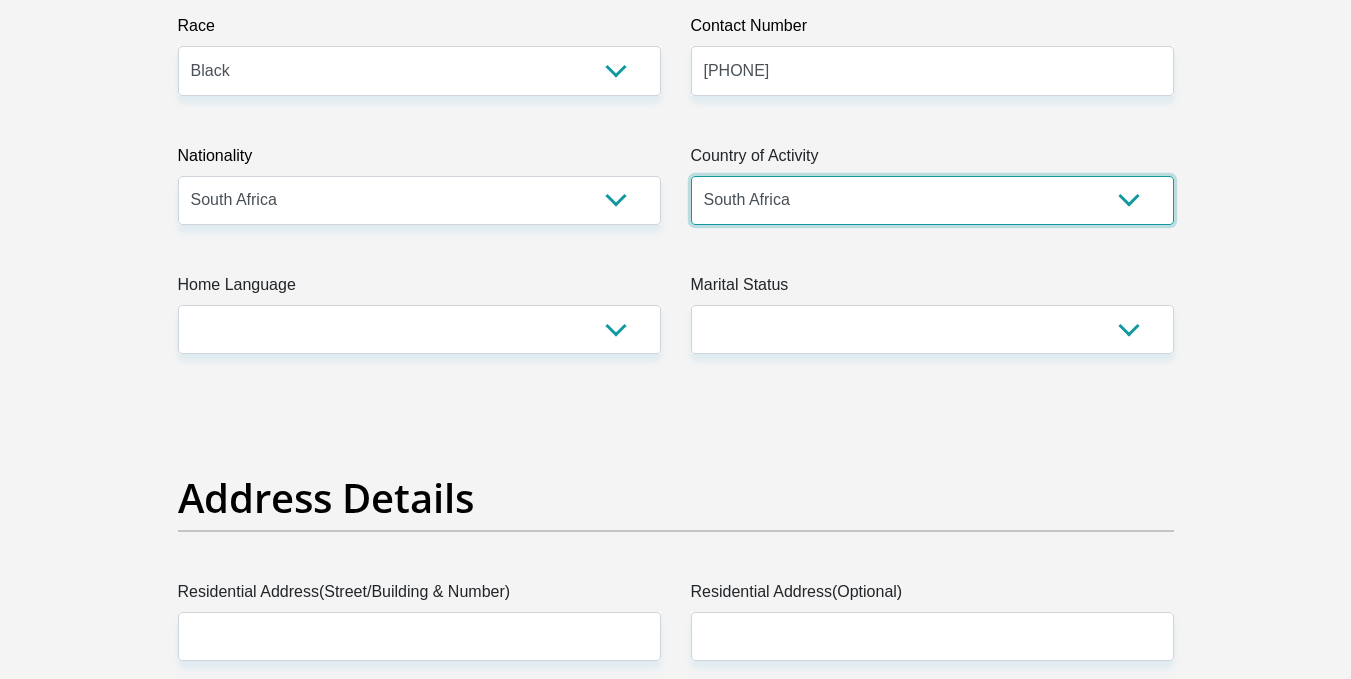 click on "South Africa
Afghanistan
Aland Islands
Albania
Algeria
America Samoa
American Virgin Islands
Andorra
Angola
Anguilla
Antarctica
Antigua and Barbuda
Argentina
Armenia
Aruba
Ascension Island
Australia
Austria
Azerbaijan
Chad" at bounding box center (932, 200) 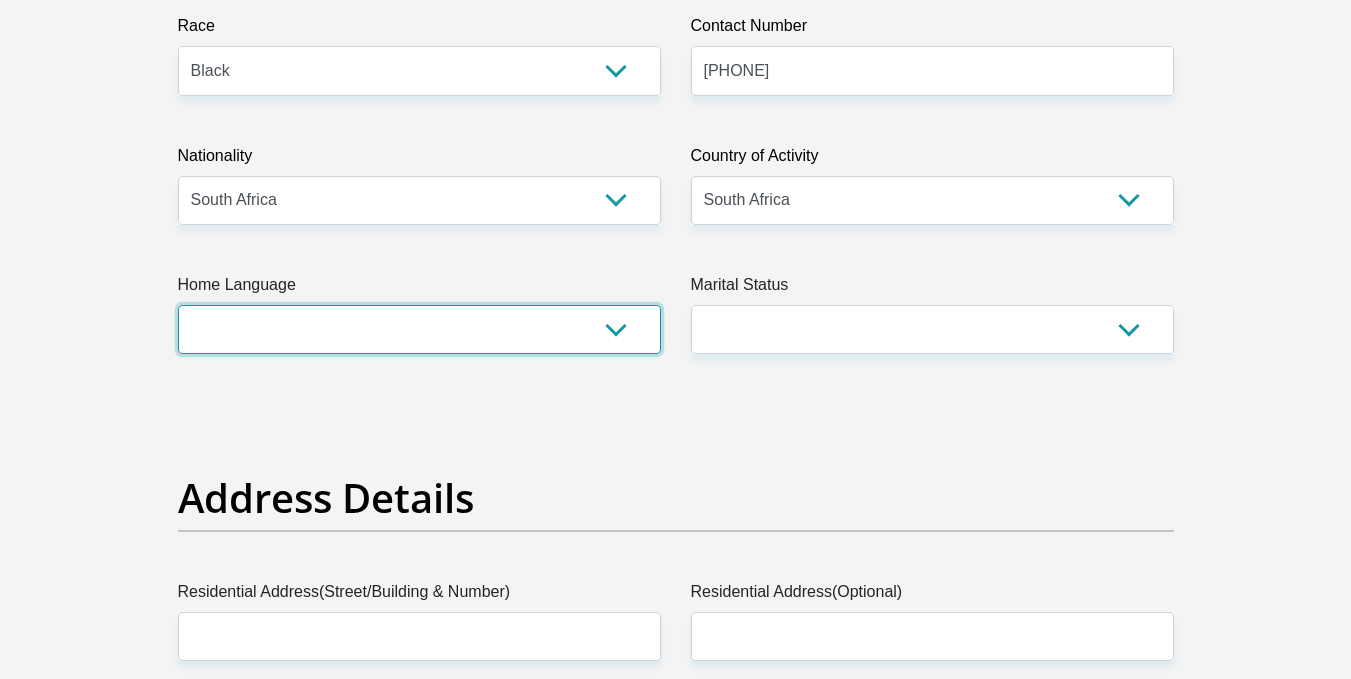 click on "Afrikaans
English
Sepedi
South Ndebele
Southern Sotho
Swati
Tsonga
Tswana
Venda
Xhosa
Zulu
Other" at bounding box center (419, 329) 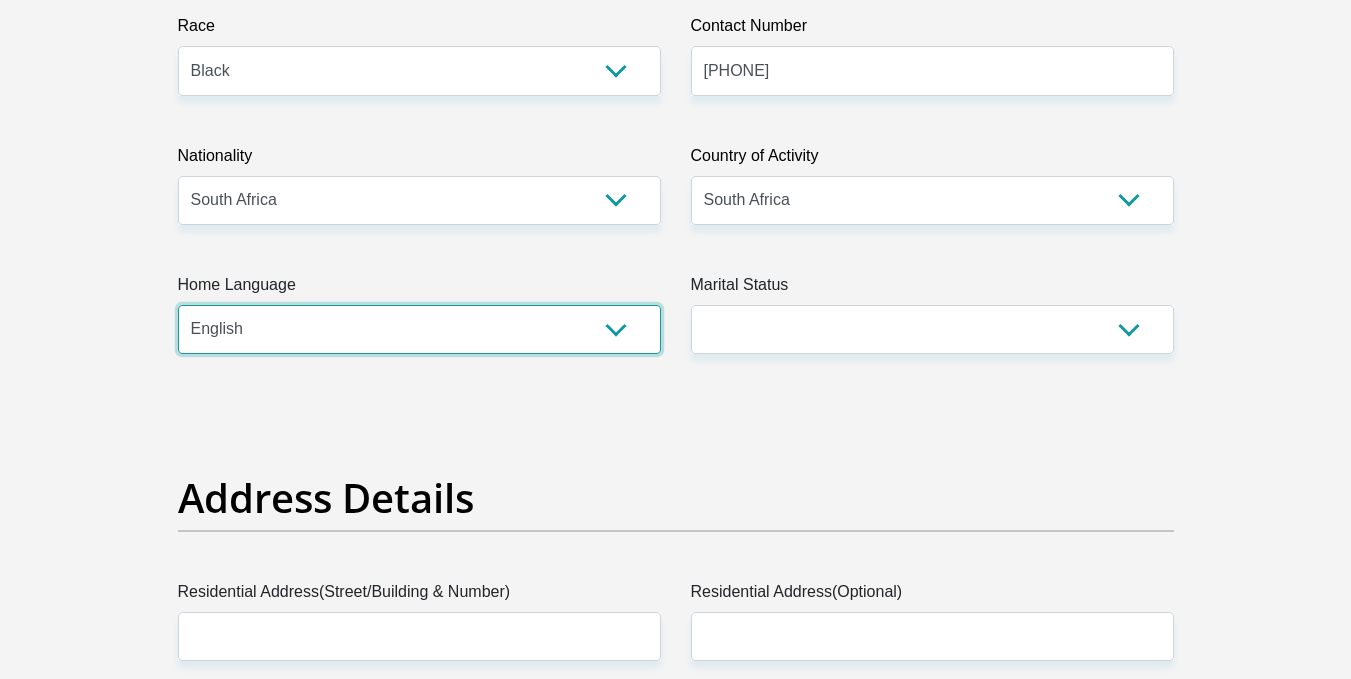 click on "Afrikaans
English
Sepedi
South Ndebele
Southern Sotho
Swati
Tsonga
Tswana
Venda
Xhosa
Zulu
Other" at bounding box center [419, 329] 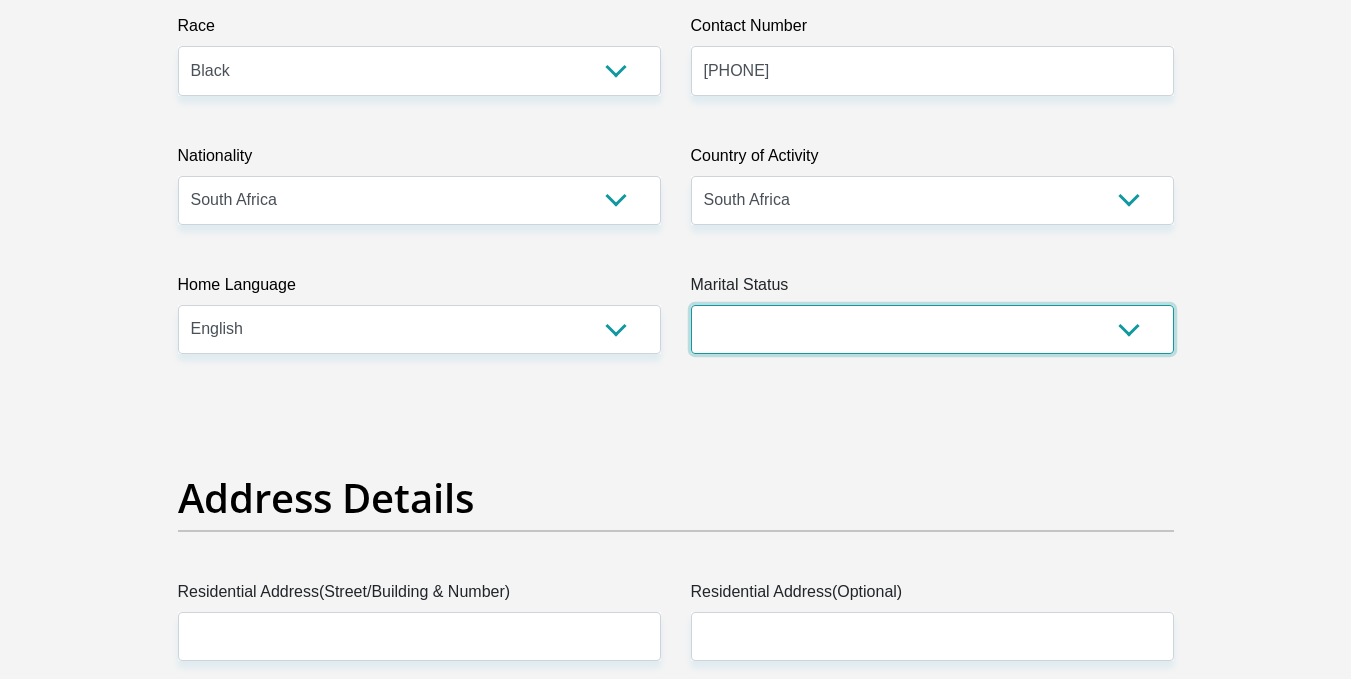 click on "Married ANC
Single
Divorced
Widowed
Married COP or Customary Law" at bounding box center [932, 329] 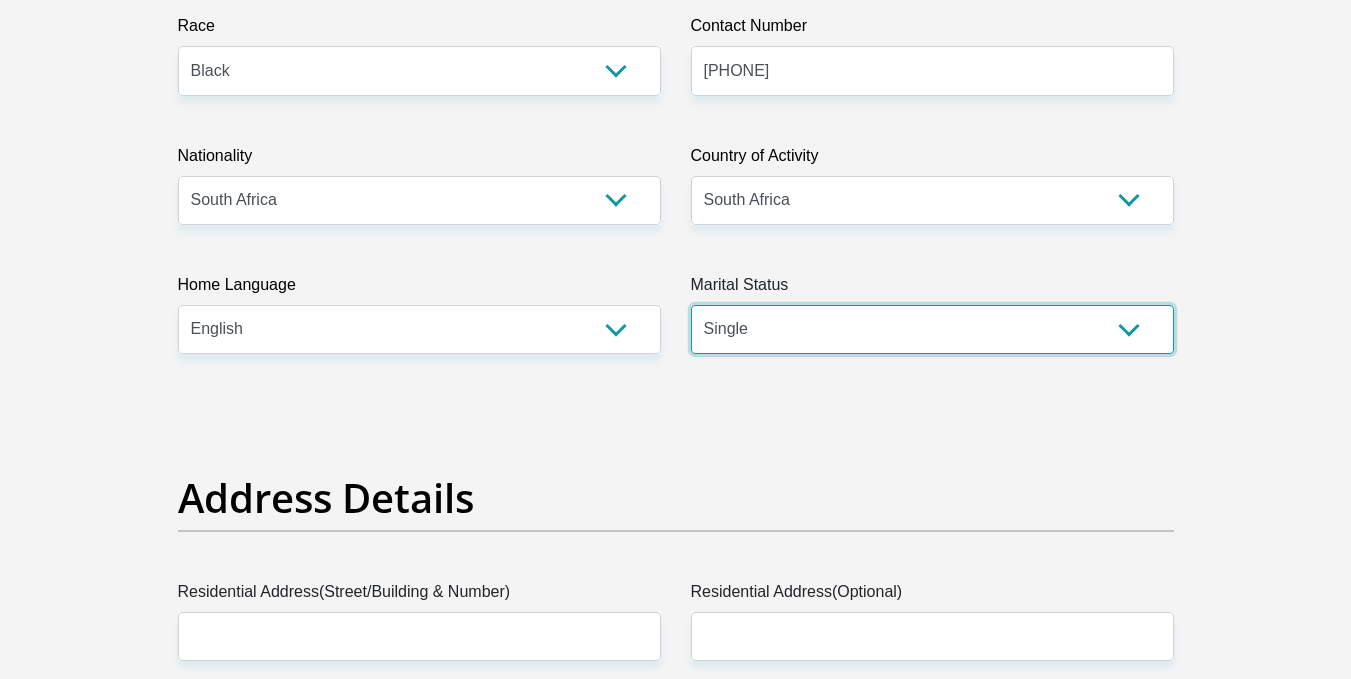 click on "Married ANC
Single
Divorced
Widowed
Married COP or Customary Law" at bounding box center (932, 329) 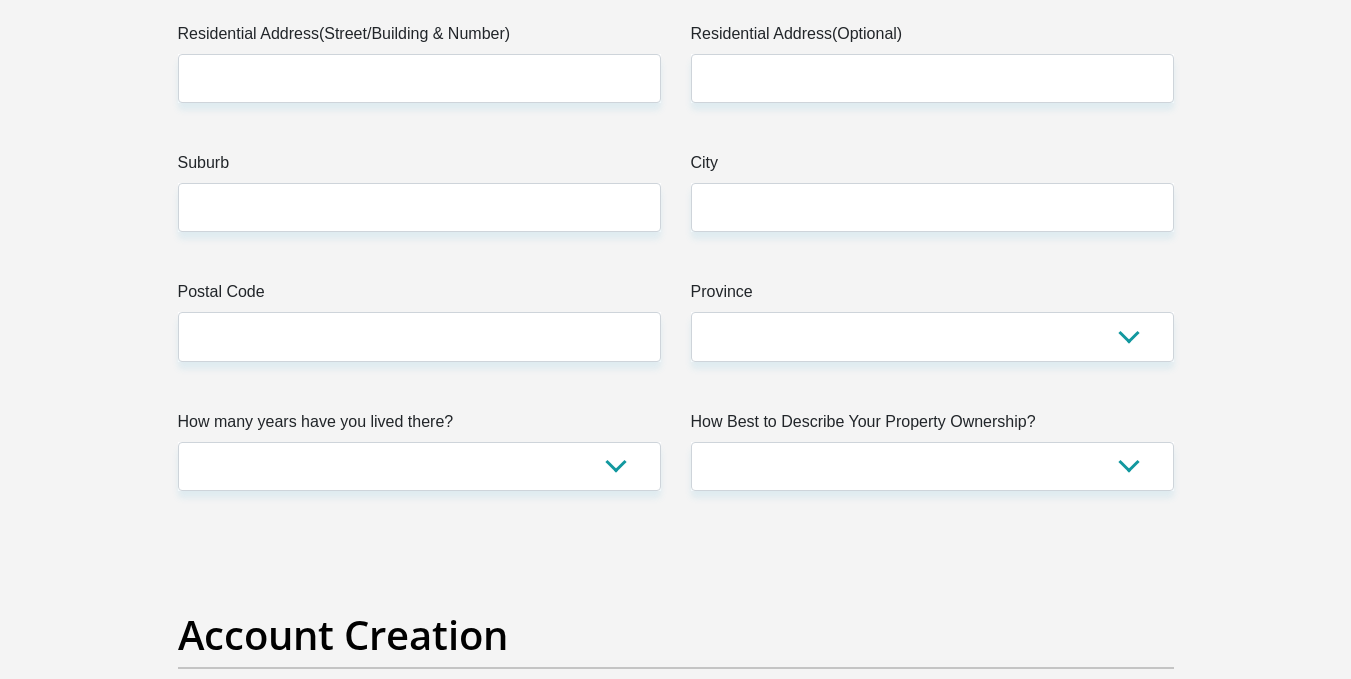 scroll, scrollTop: 1138, scrollLeft: 0, axis: vertical 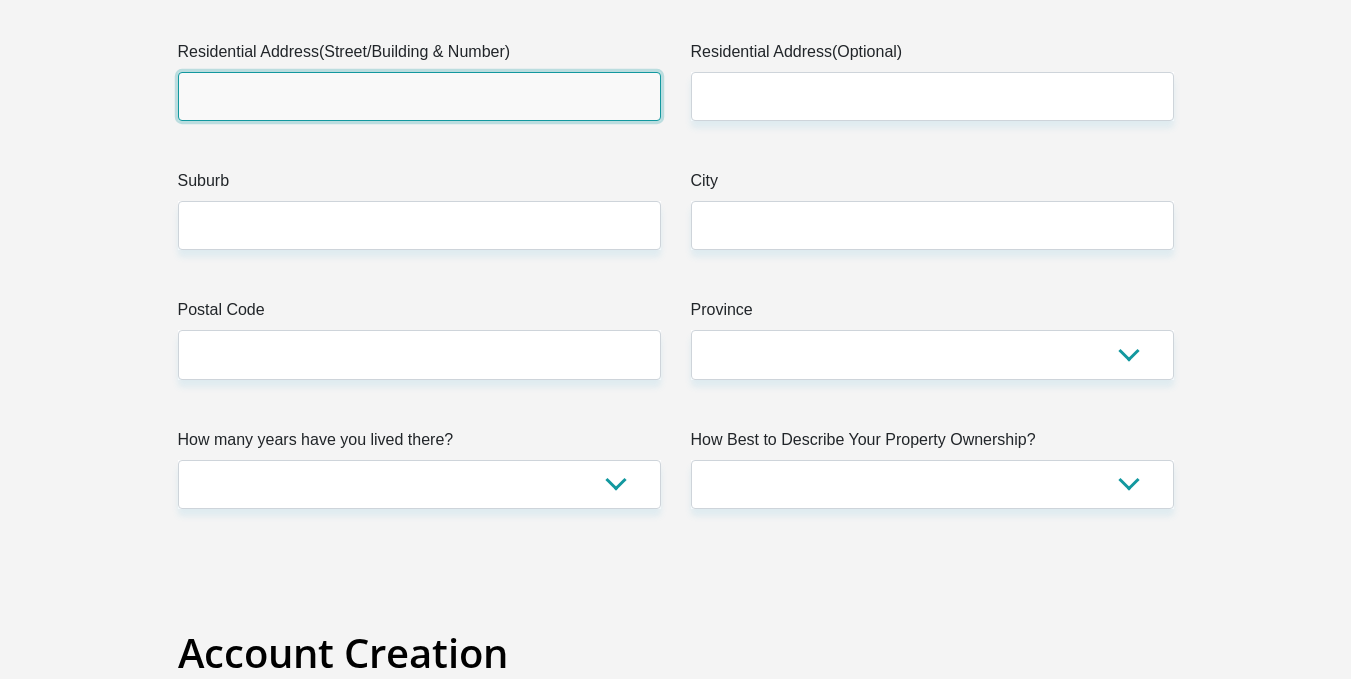 click on "Residential Address(Street/Building & Number)" at bounding box center [419, 96] 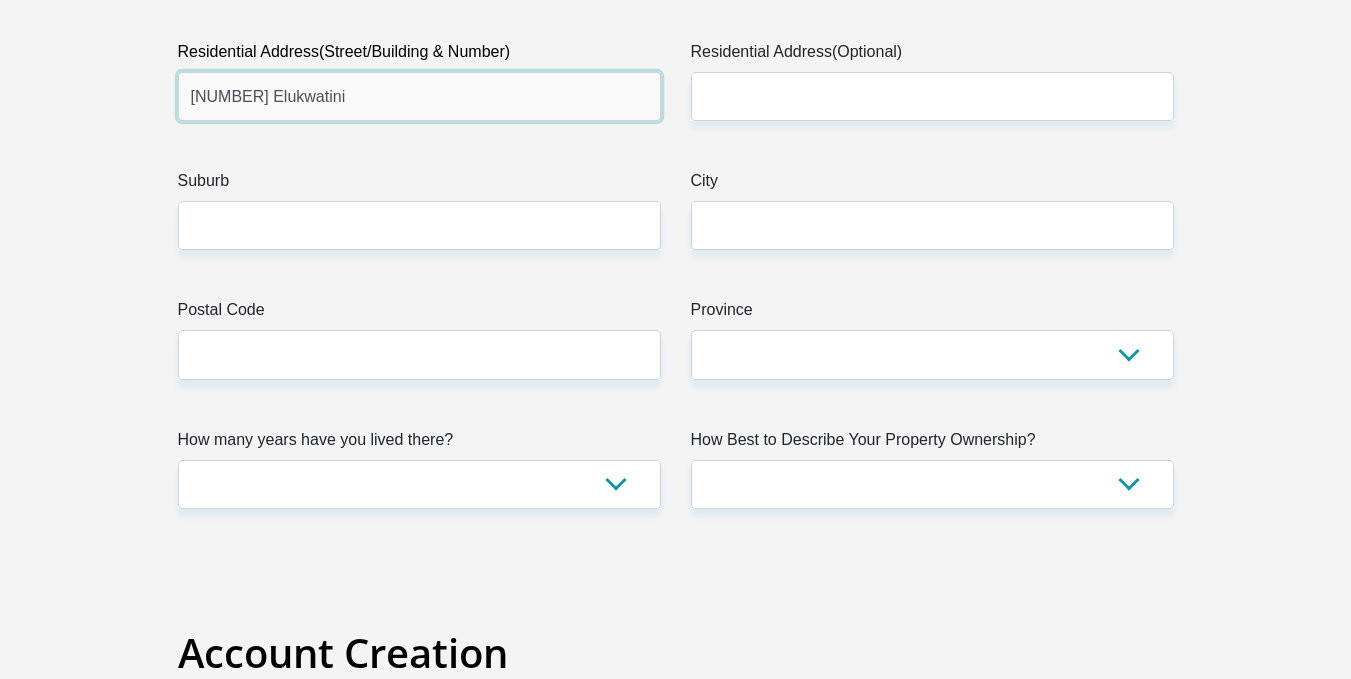 type on "1237 Elukwatini" 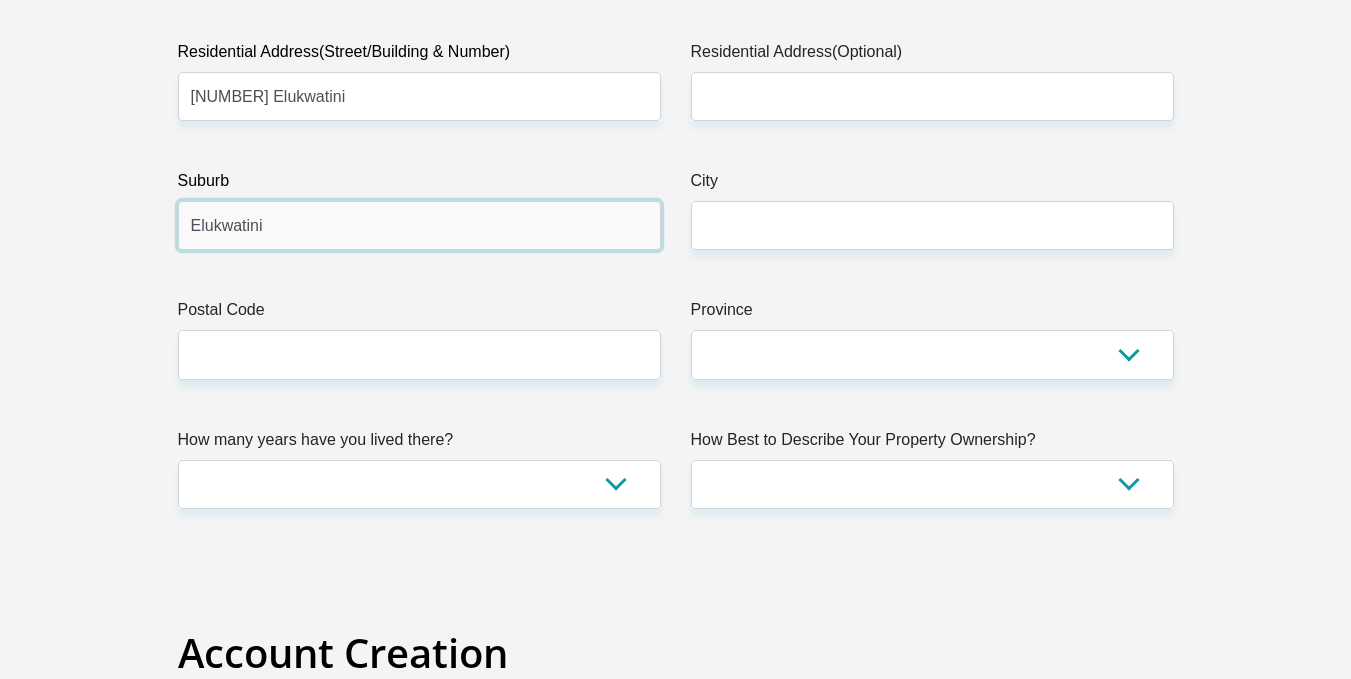 type on "Elukwatini" 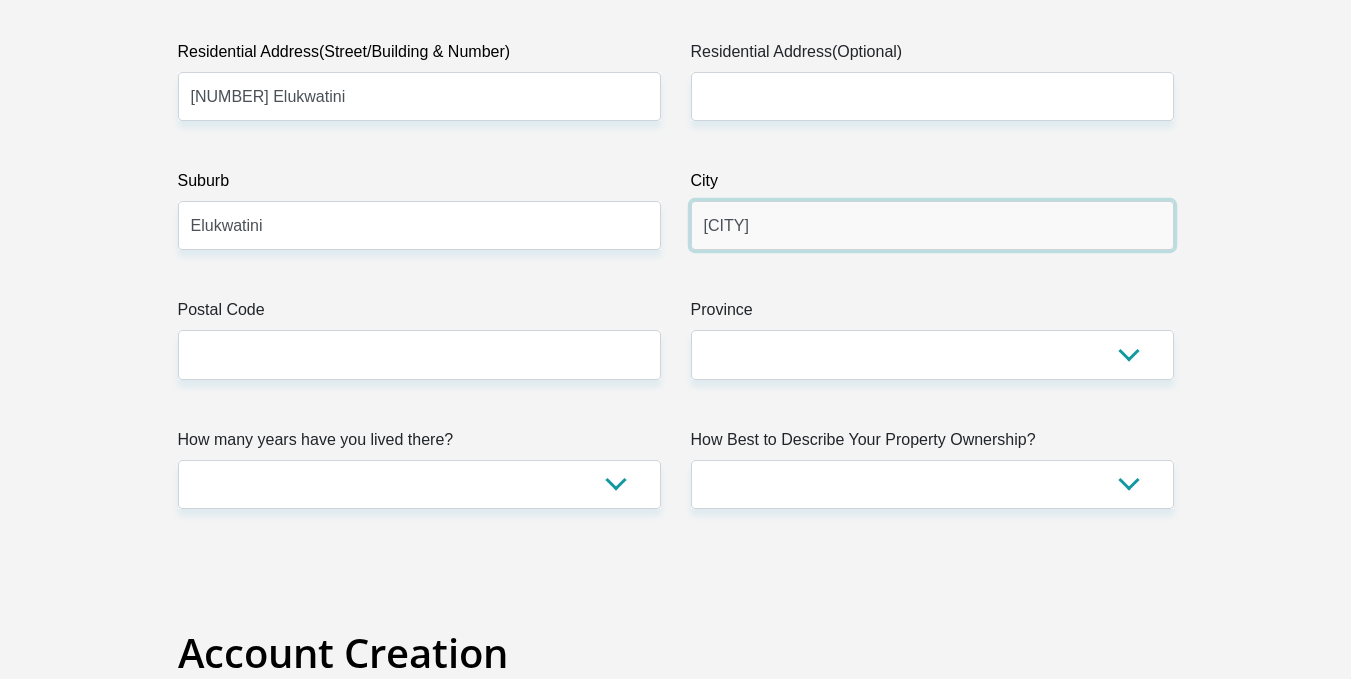 type on "Belfast" 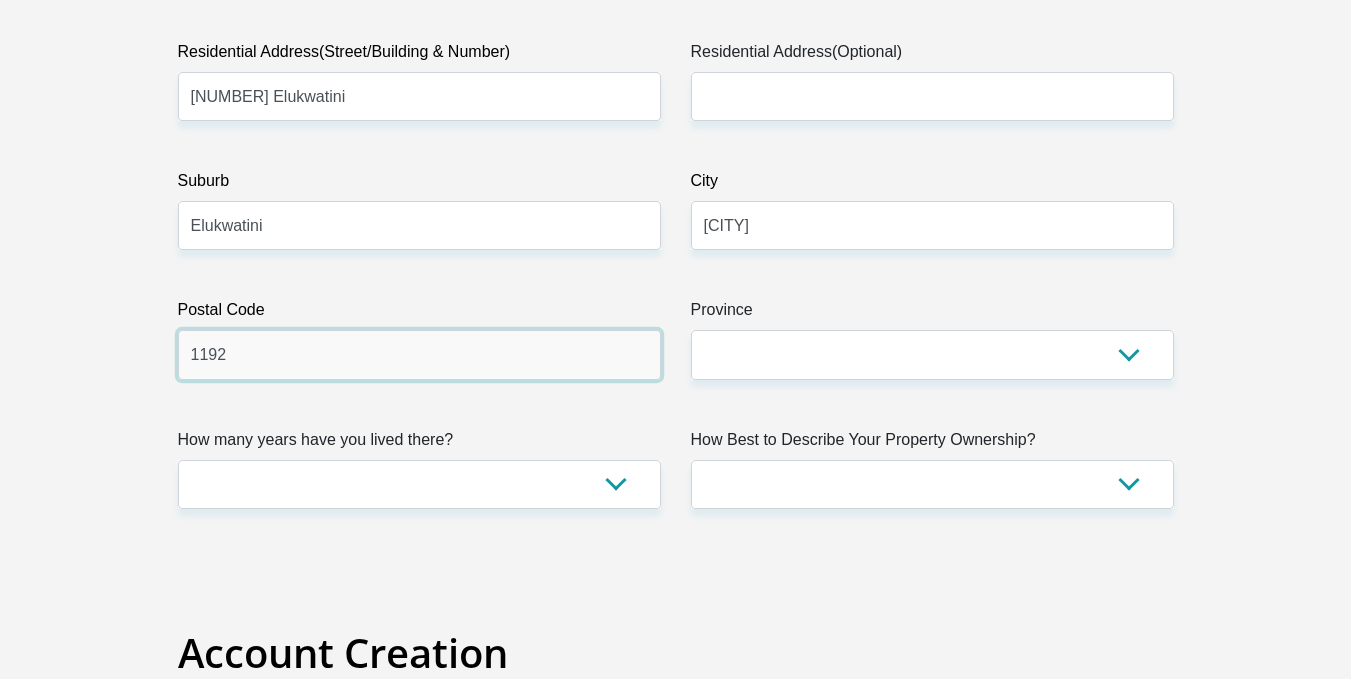 type on "1192" 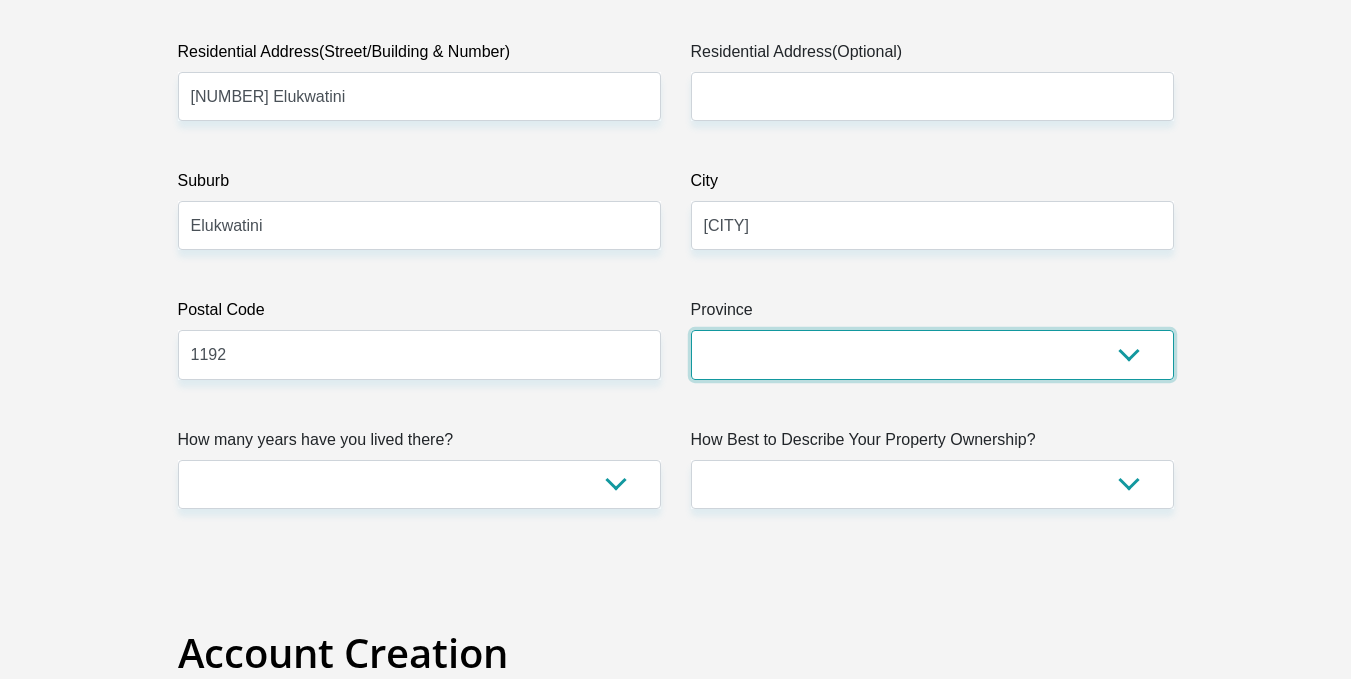select on "Mpumalanga" 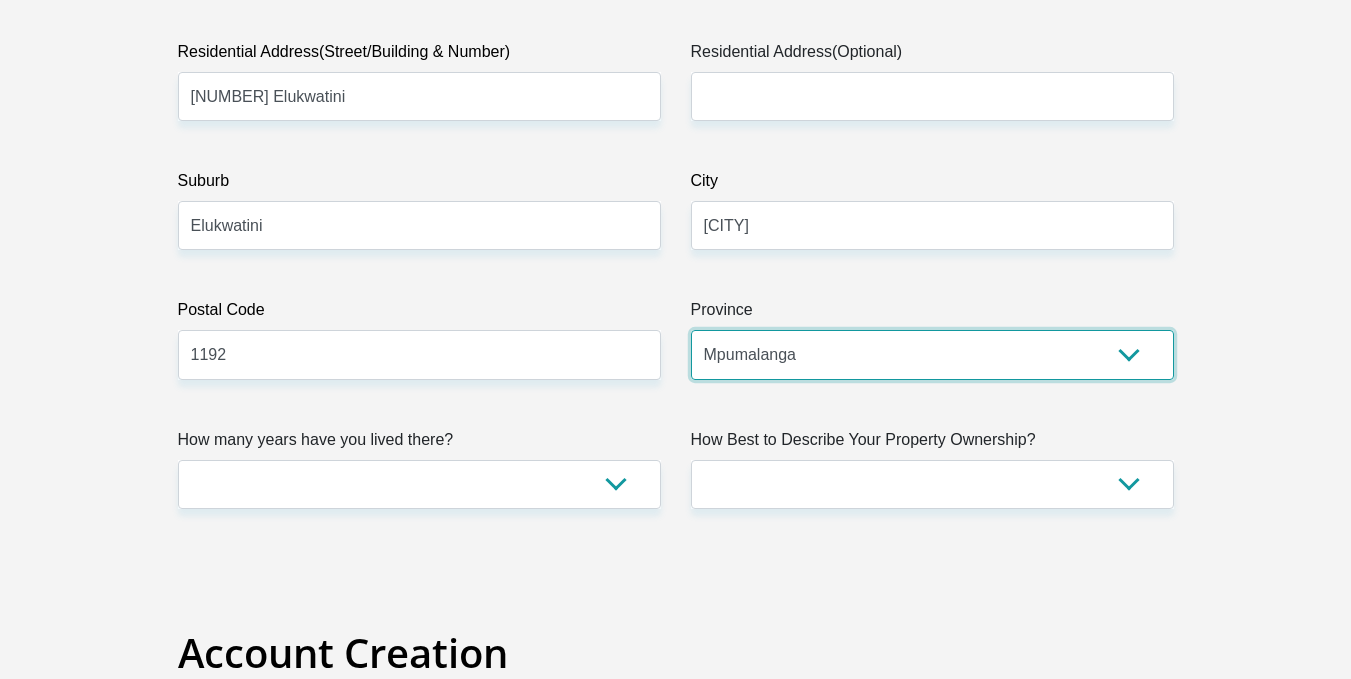 click on "Eastern Cape
Free State
Gauteng
KwaZulu-Natal
Limpopo
Mpumalanga
Northern Cape
North West
Western Cape" at bounding box center (932, 354) 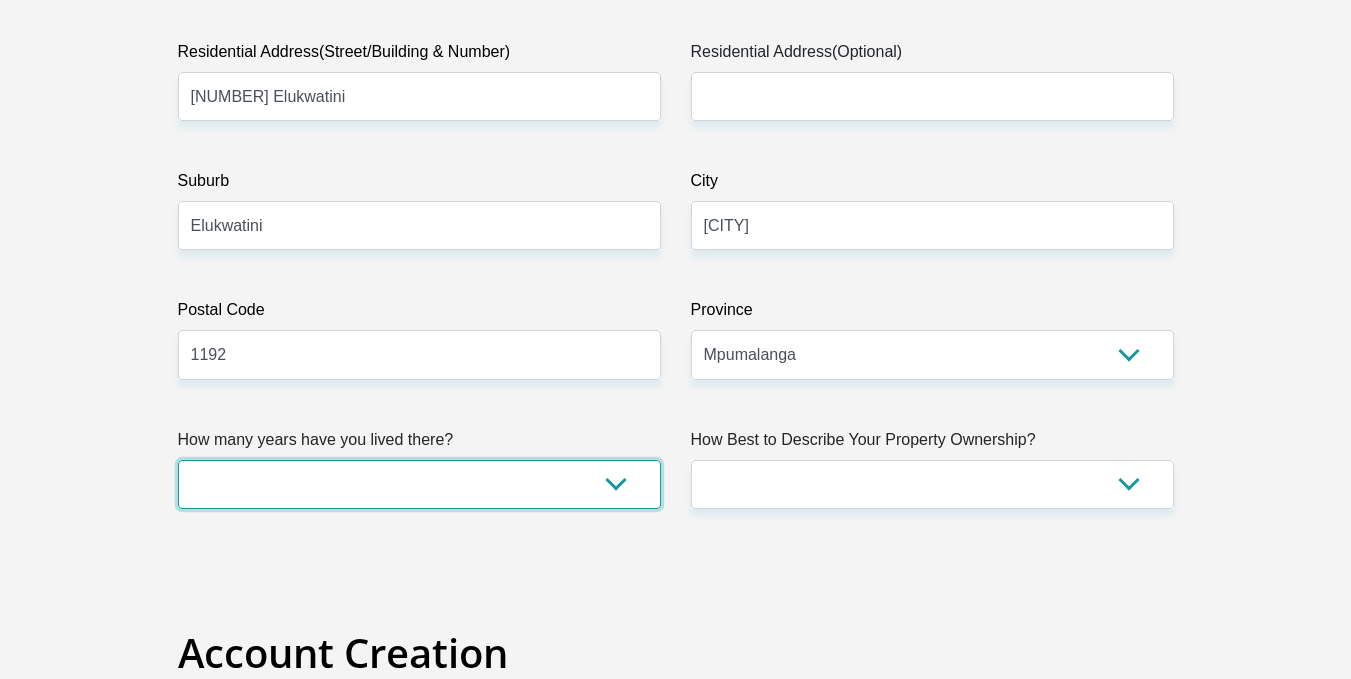 select on "5" 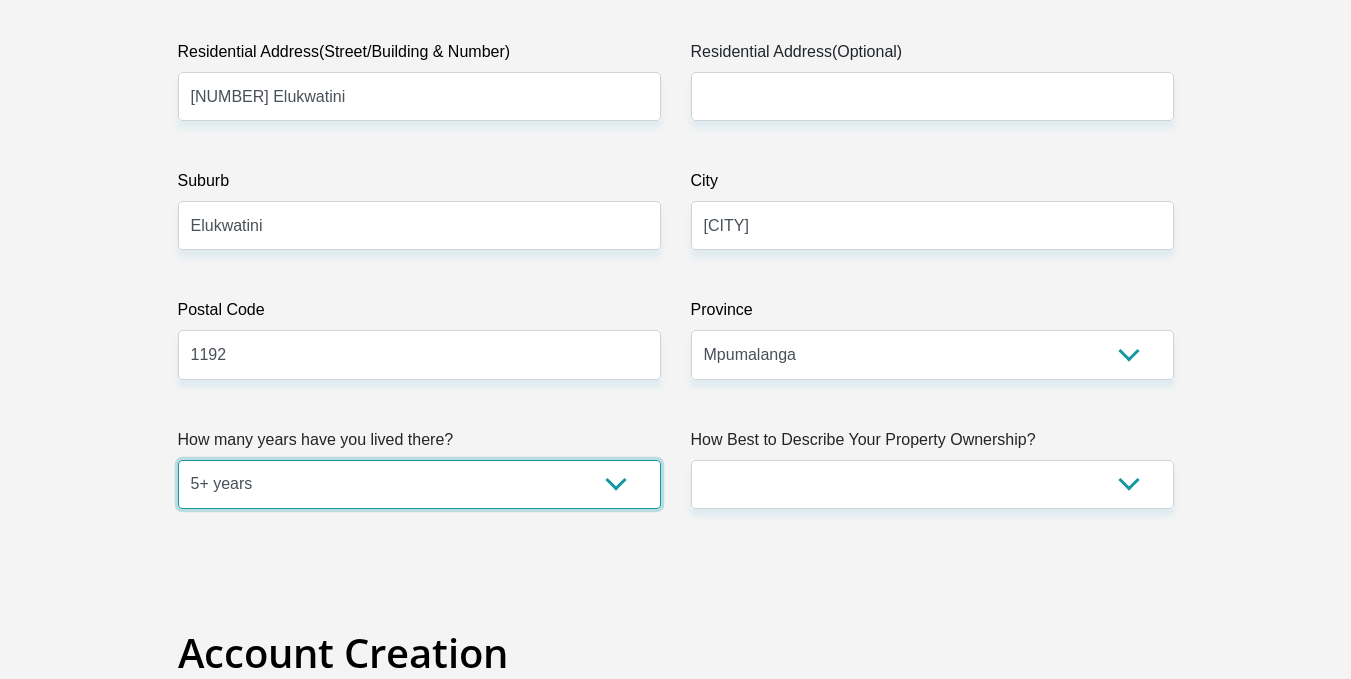 click on "less than 1 year
1-3 years
3-5 years
5+ years" at bounding box center (419, 484) 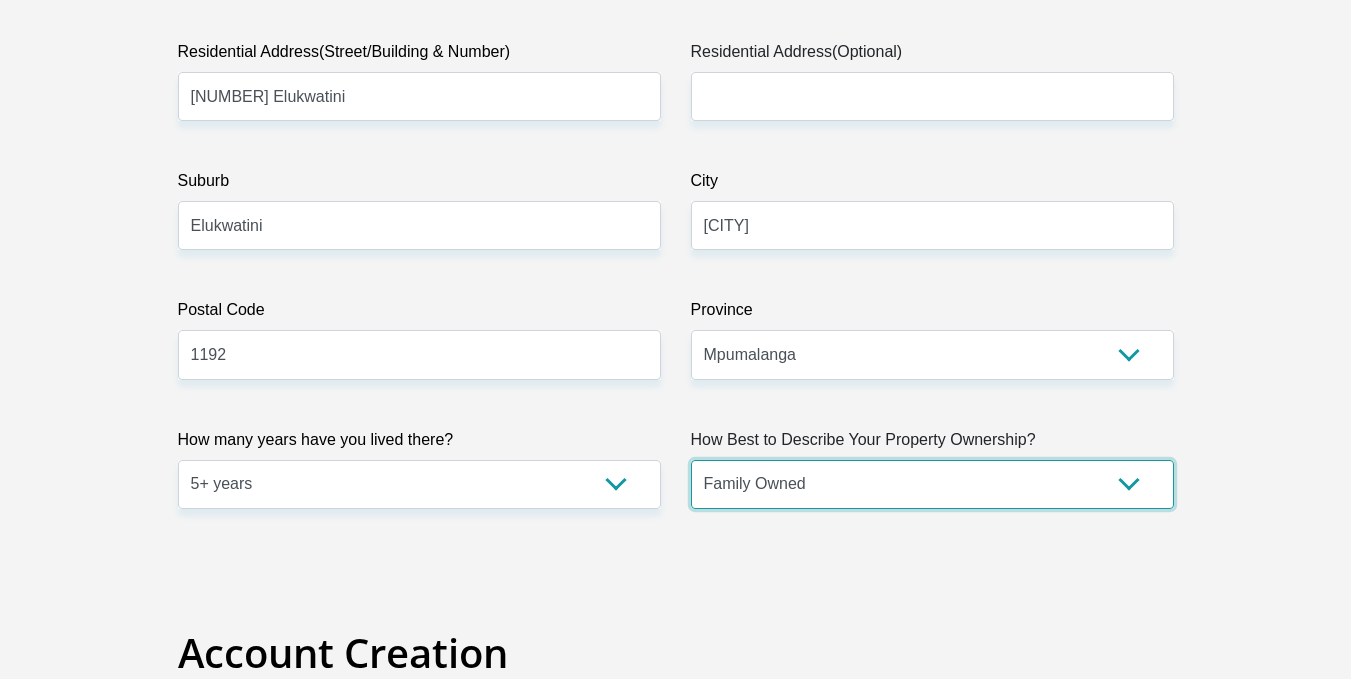 click on "Owned
Rented
Family Owned
Company Dwelling" at bounding box center [932, 484] 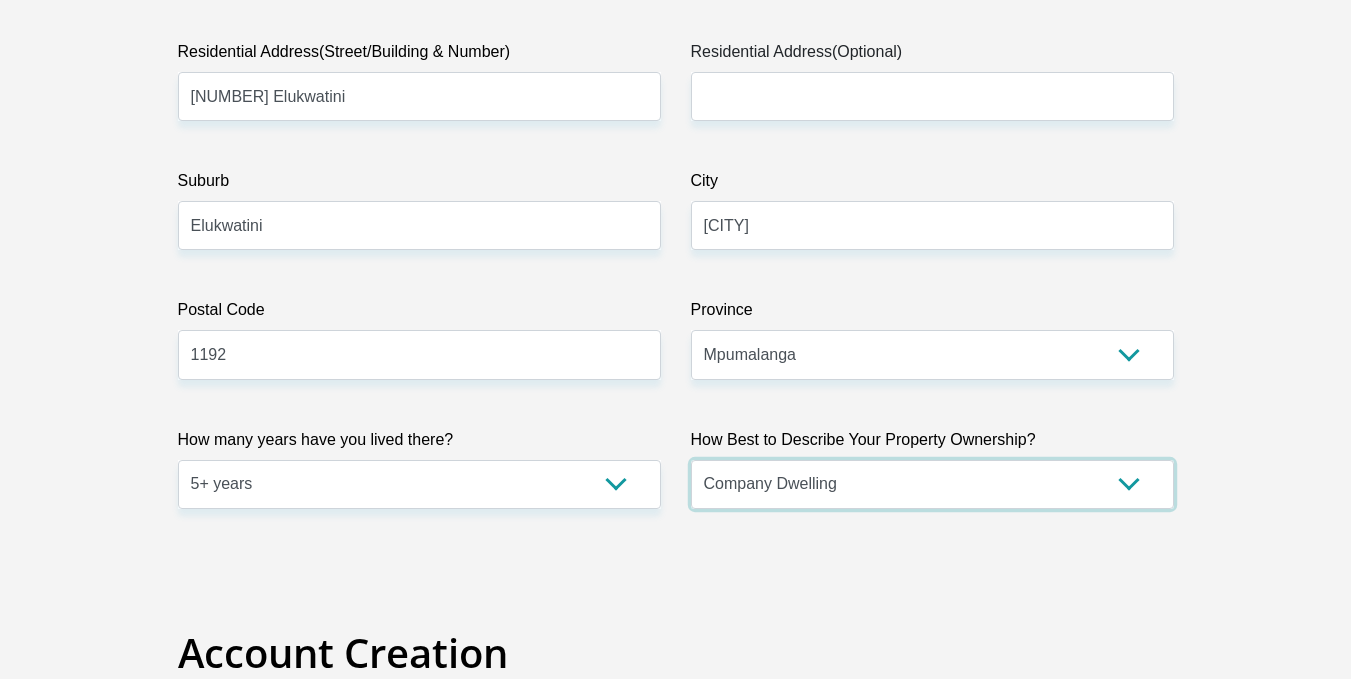 select on "parents" 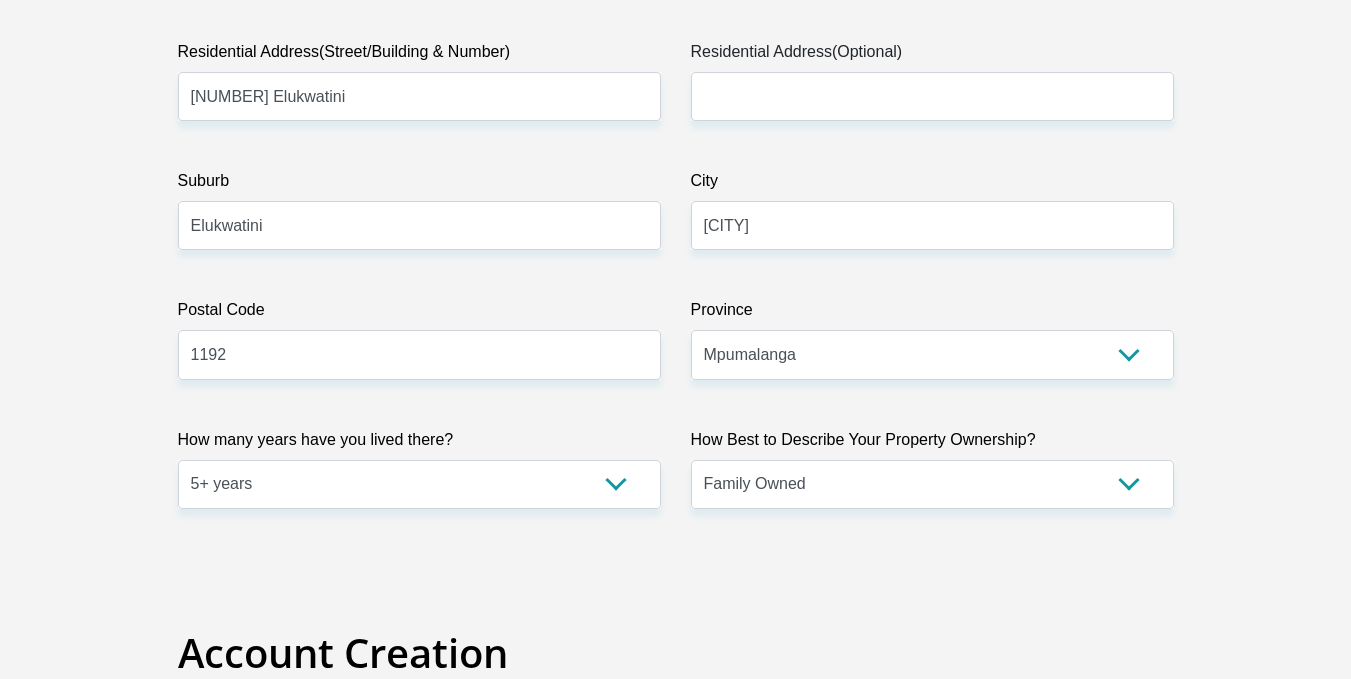 scroll, scrollTop: 1550, scrollLeft: 0, axis: vertical 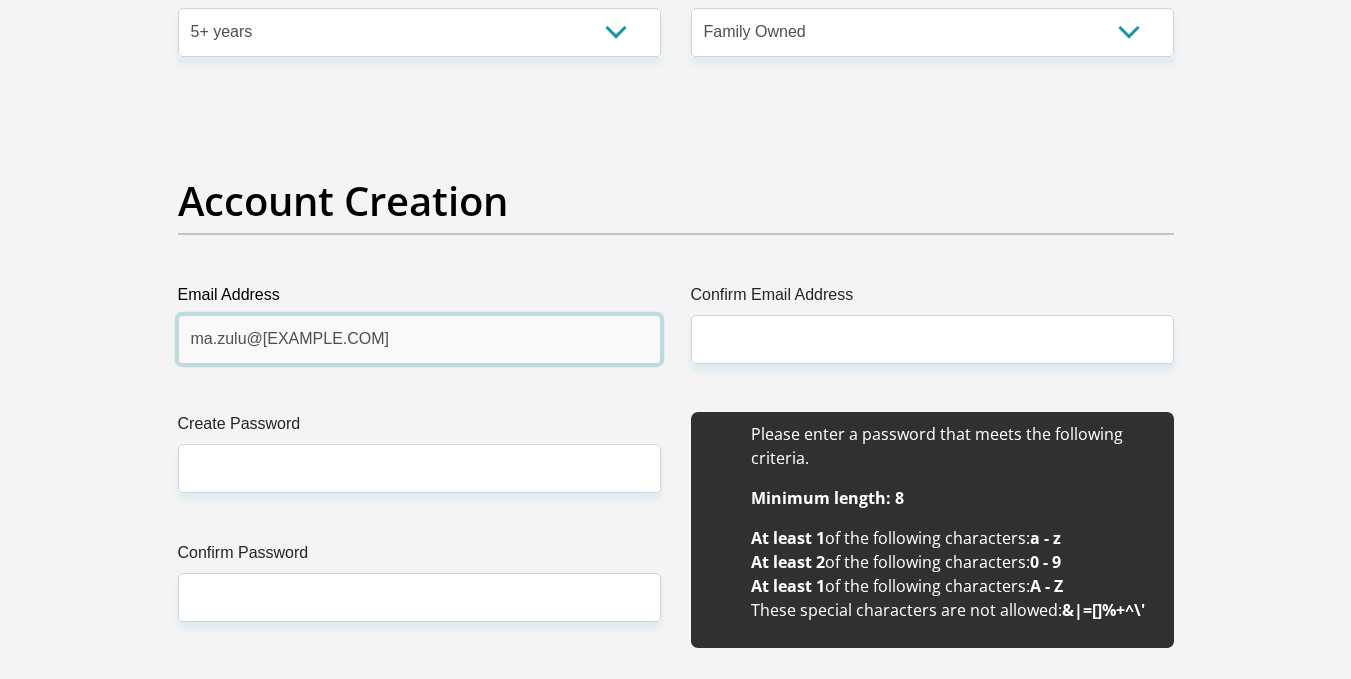 type on "ma.zulu@icloud.com" 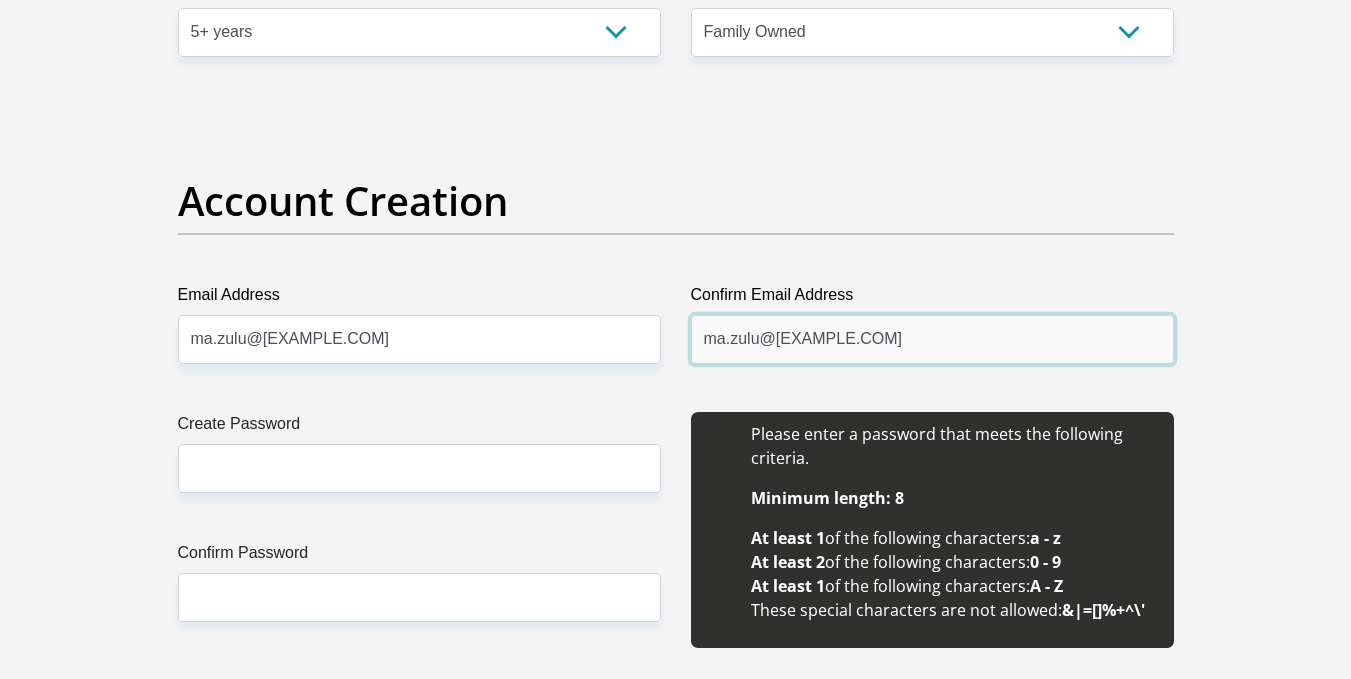 type on "ma.zulu@icloud.com" 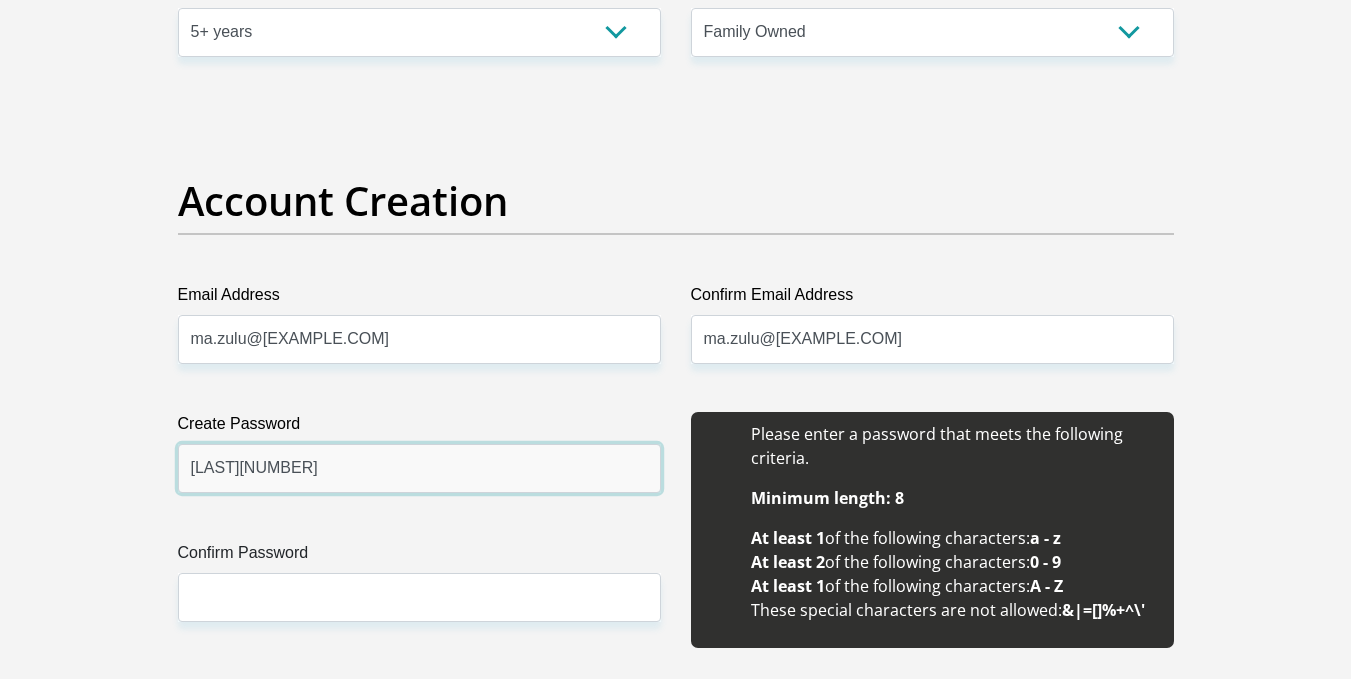 type on "haj07ENF!" 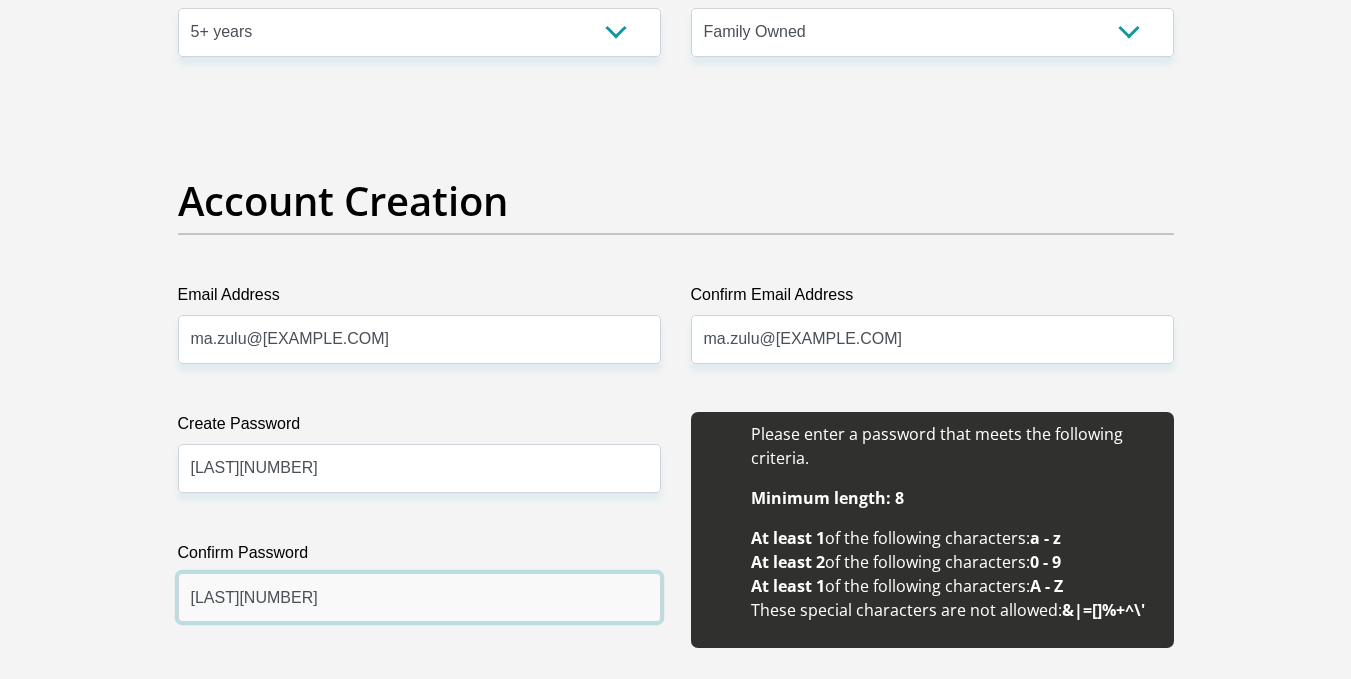 type on "haj07ENF!" 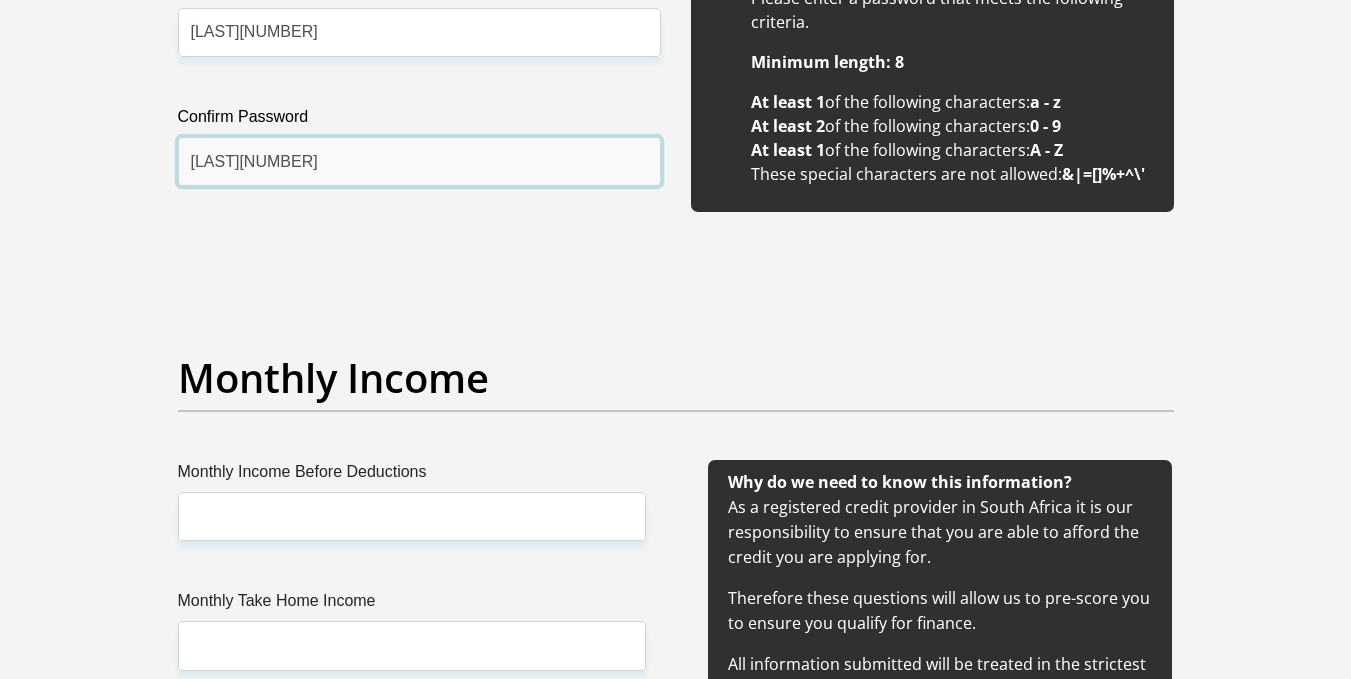 scroll, scrollTop: 1707, scrollLeft: 0, axis: vertical 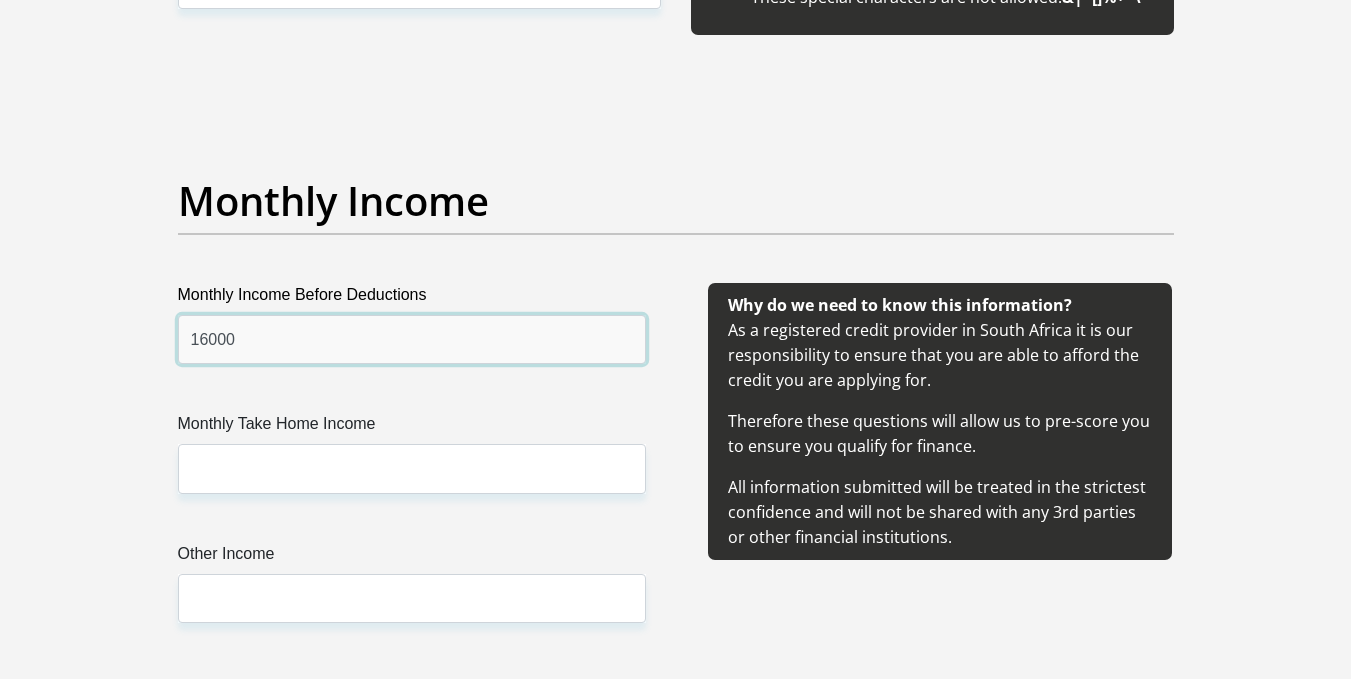type on "16000" 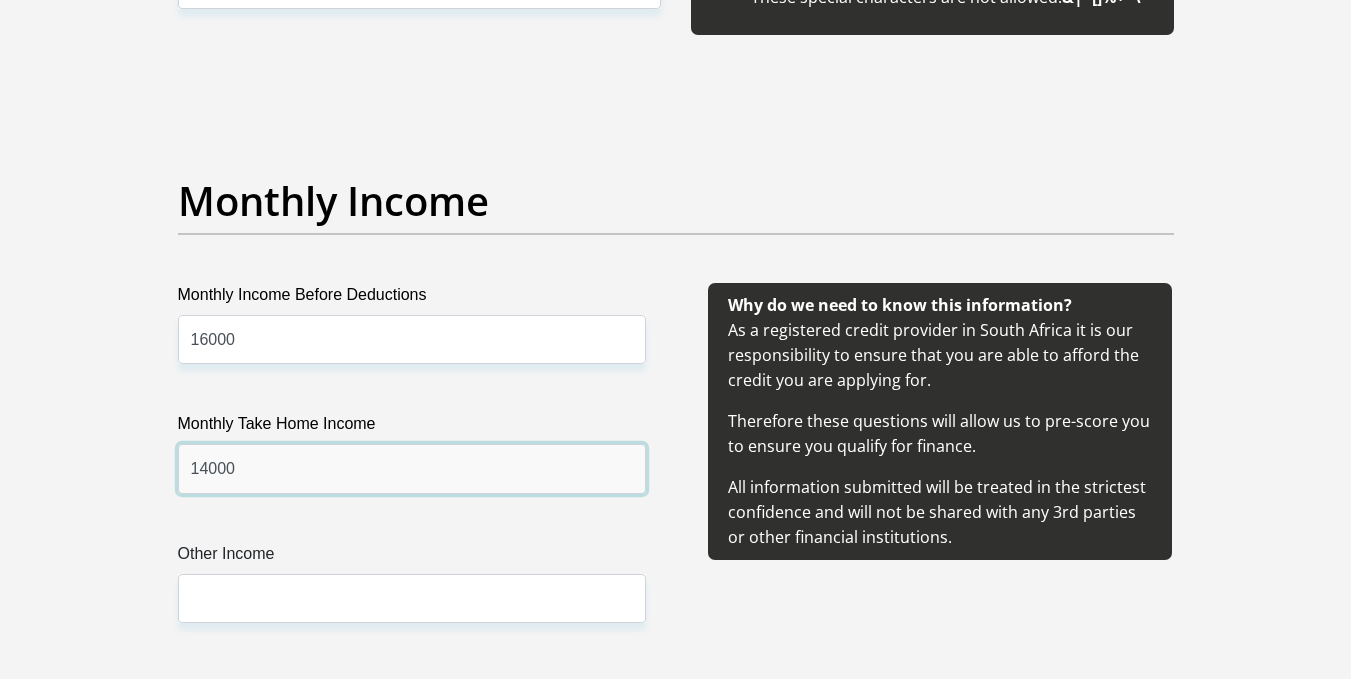 type on "14000" 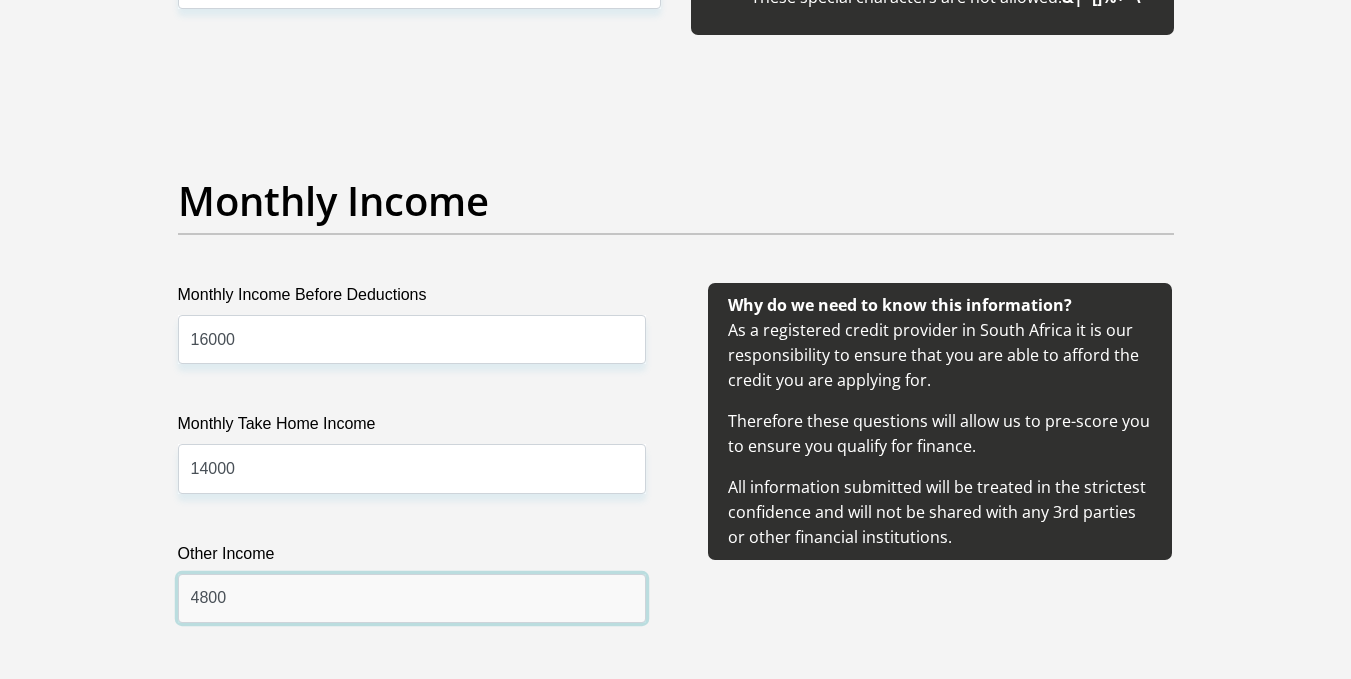 type on "4800" 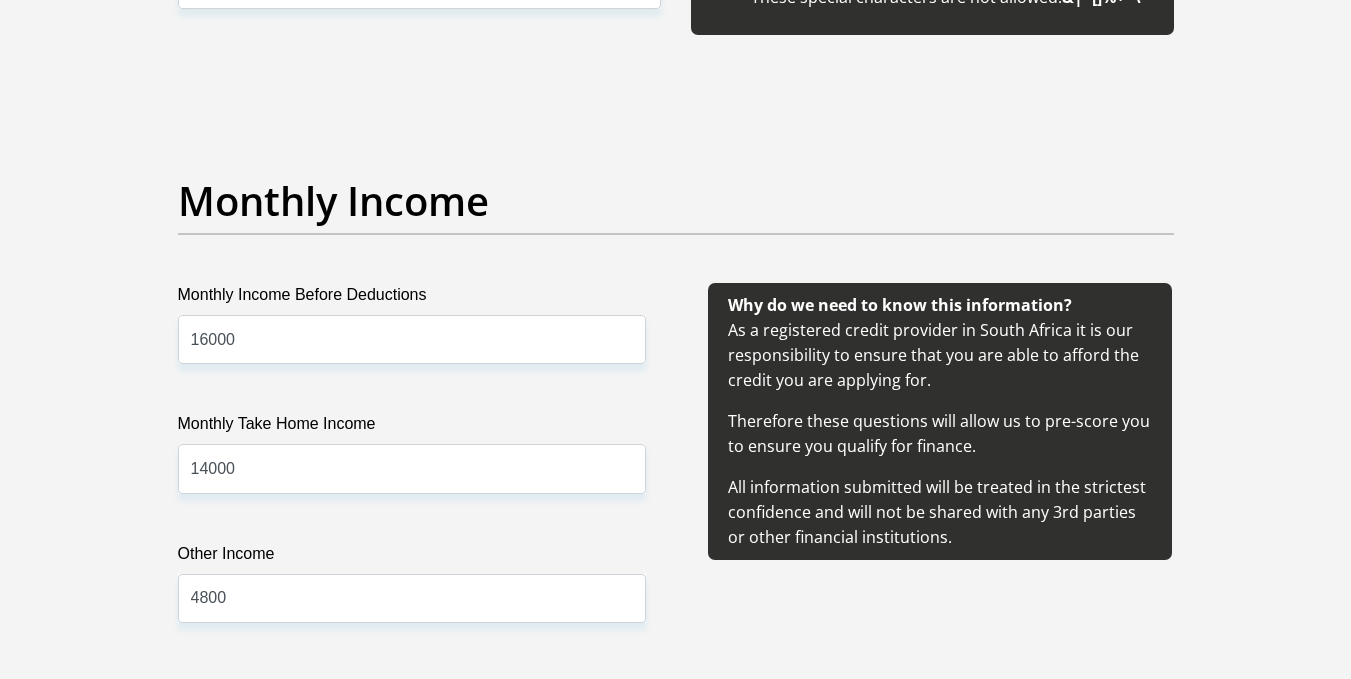 scroll, scrollTop: 2729, scrollLeft: 0, axis: vertical 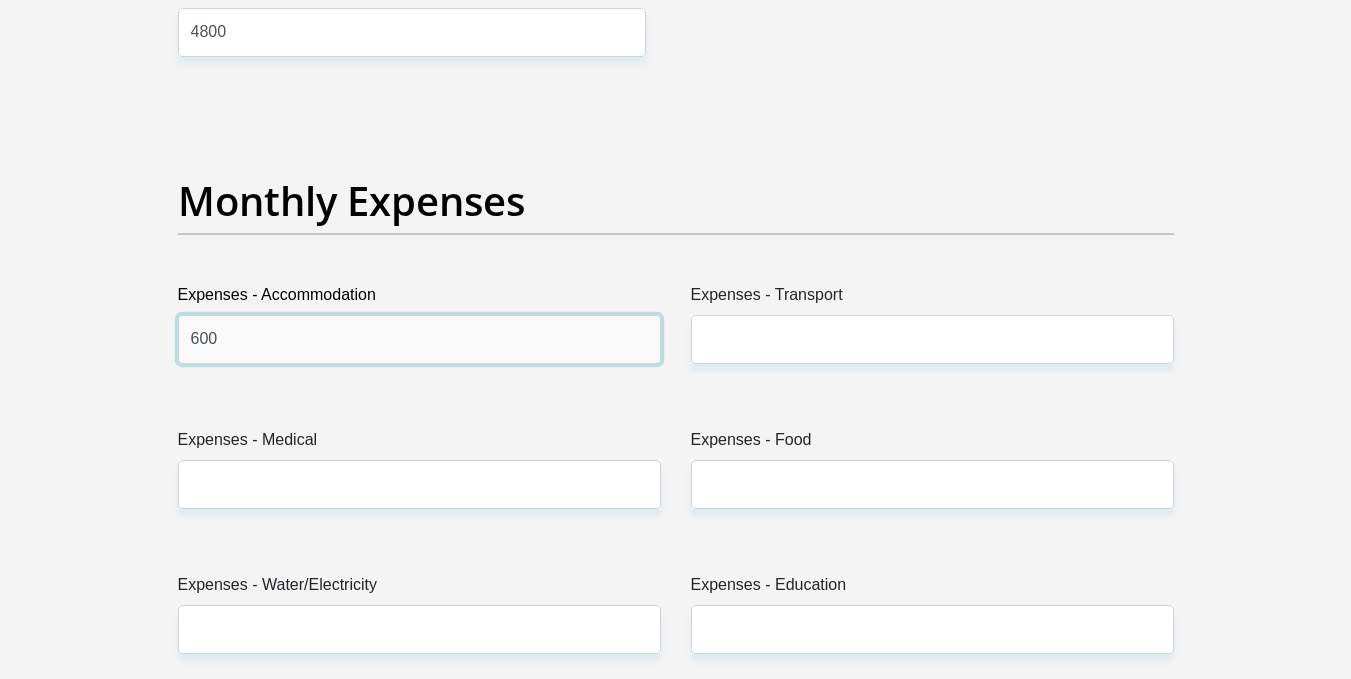 type on "600" 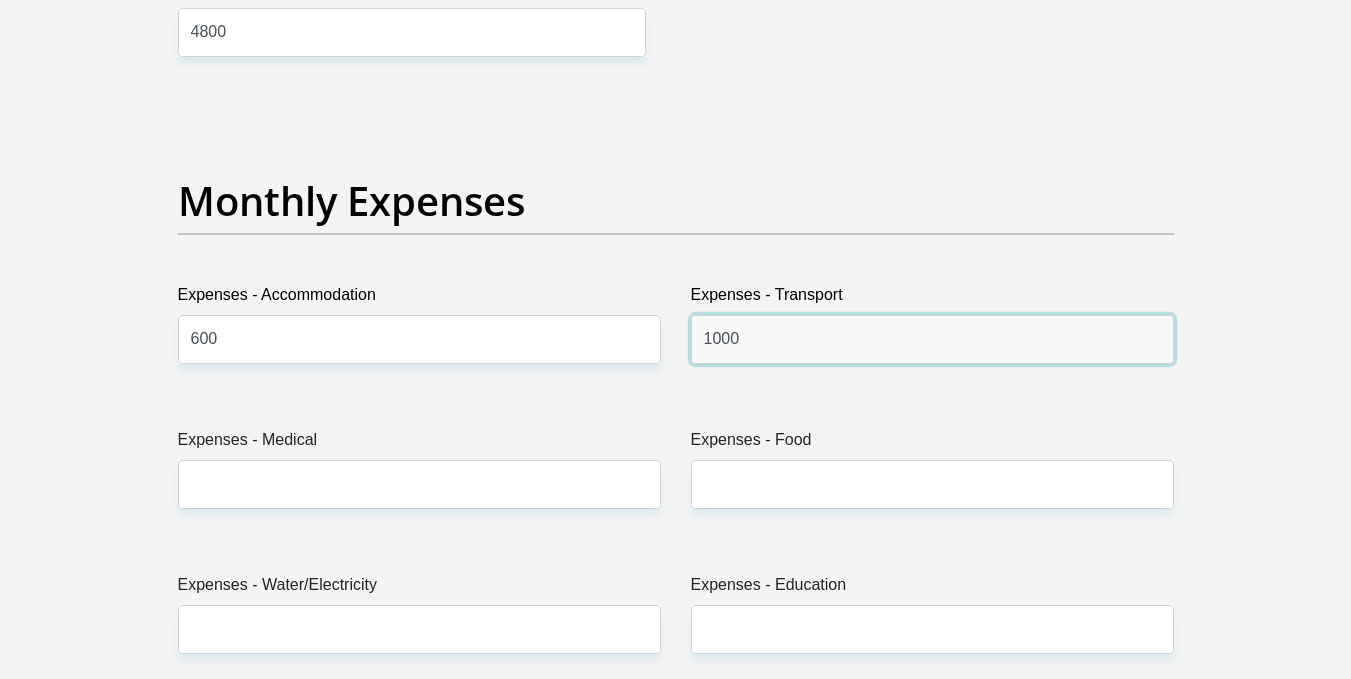 type on "1000" 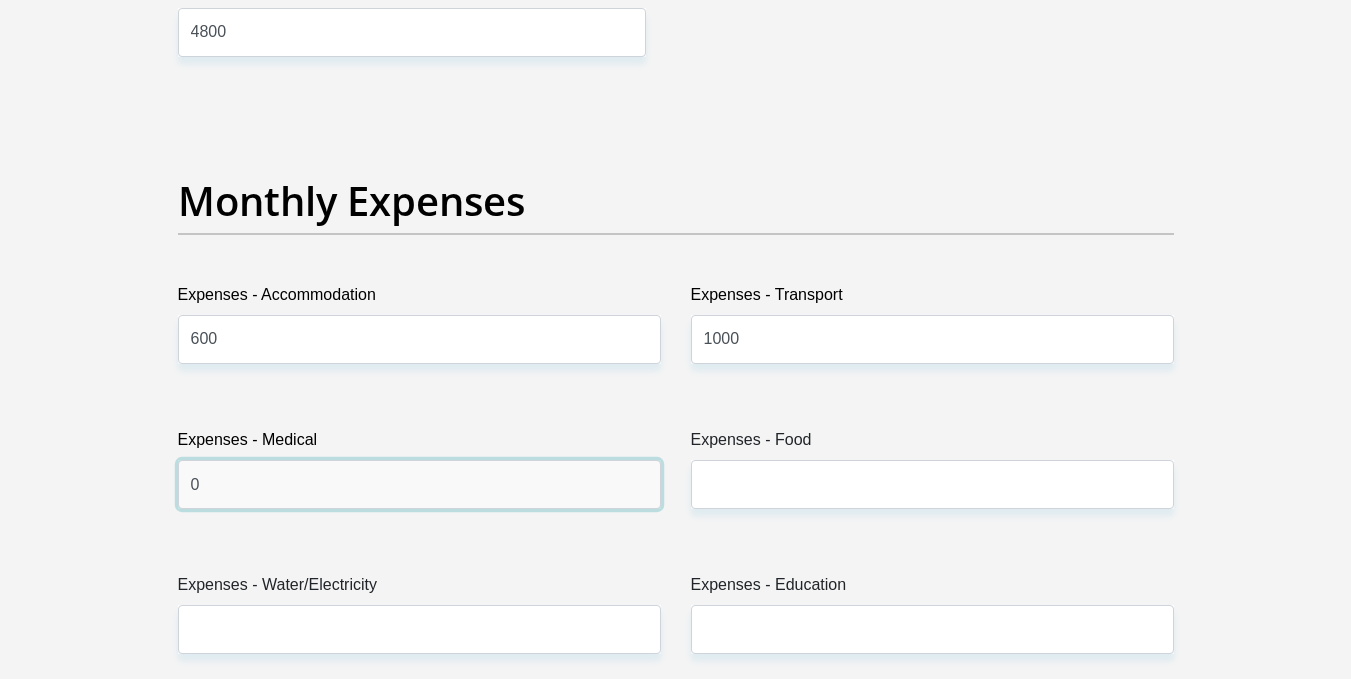type on "0" 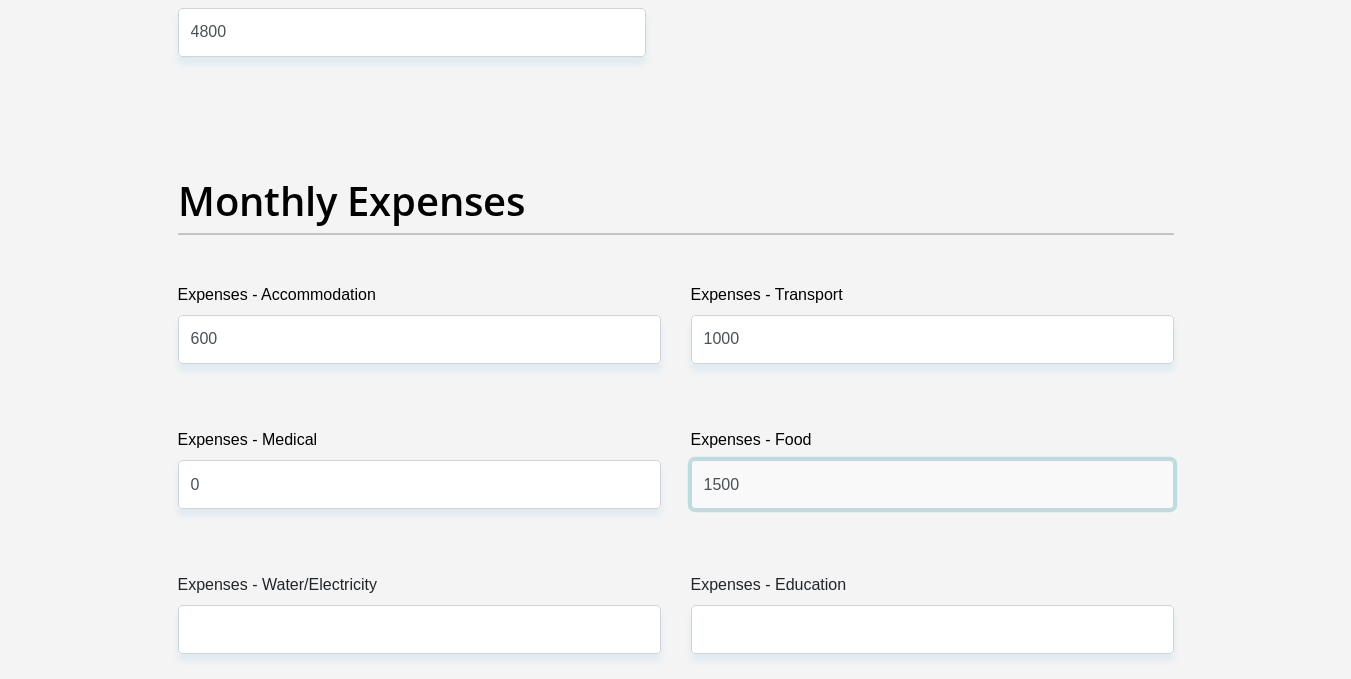 type on "1500" 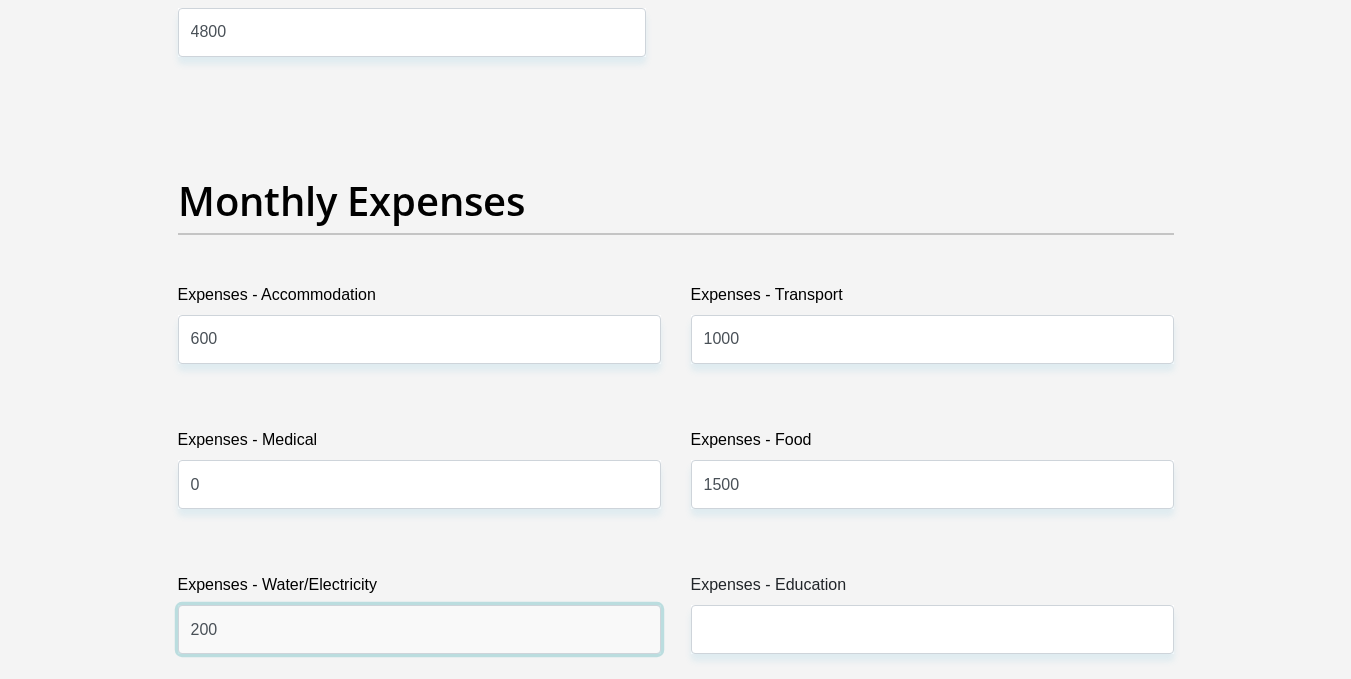 type on "200" 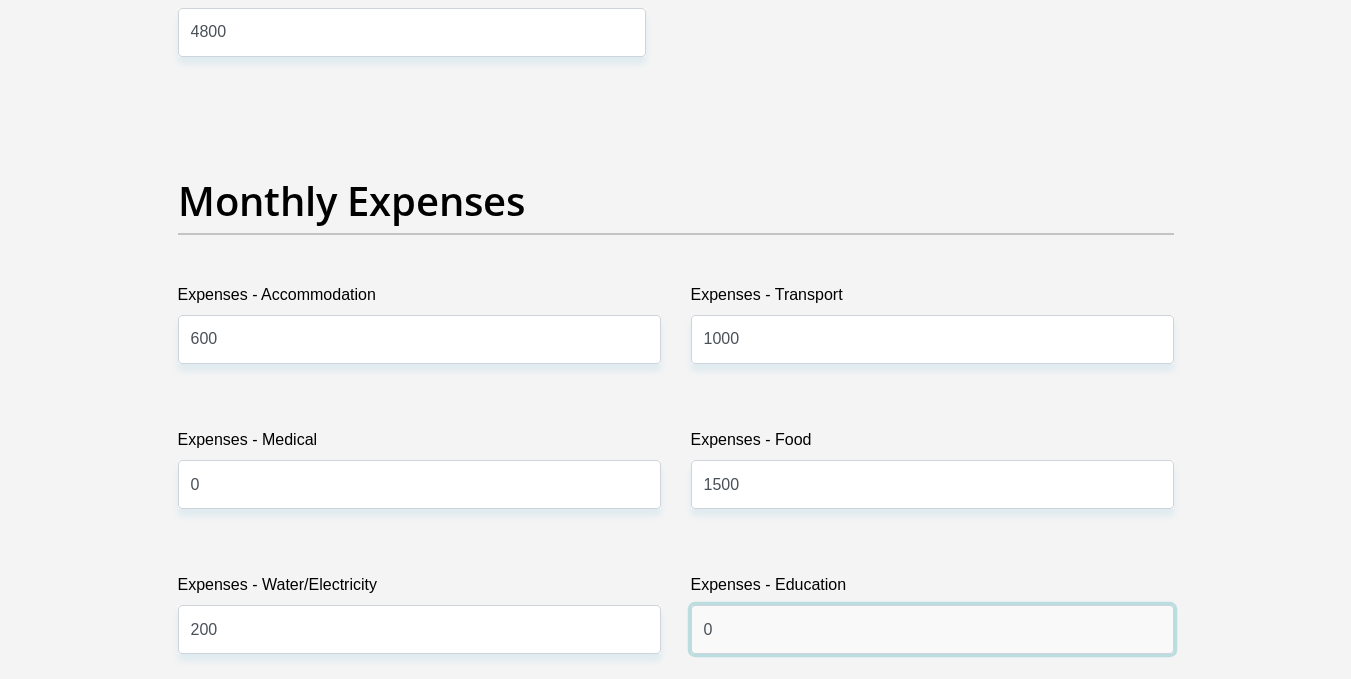 type on "0" 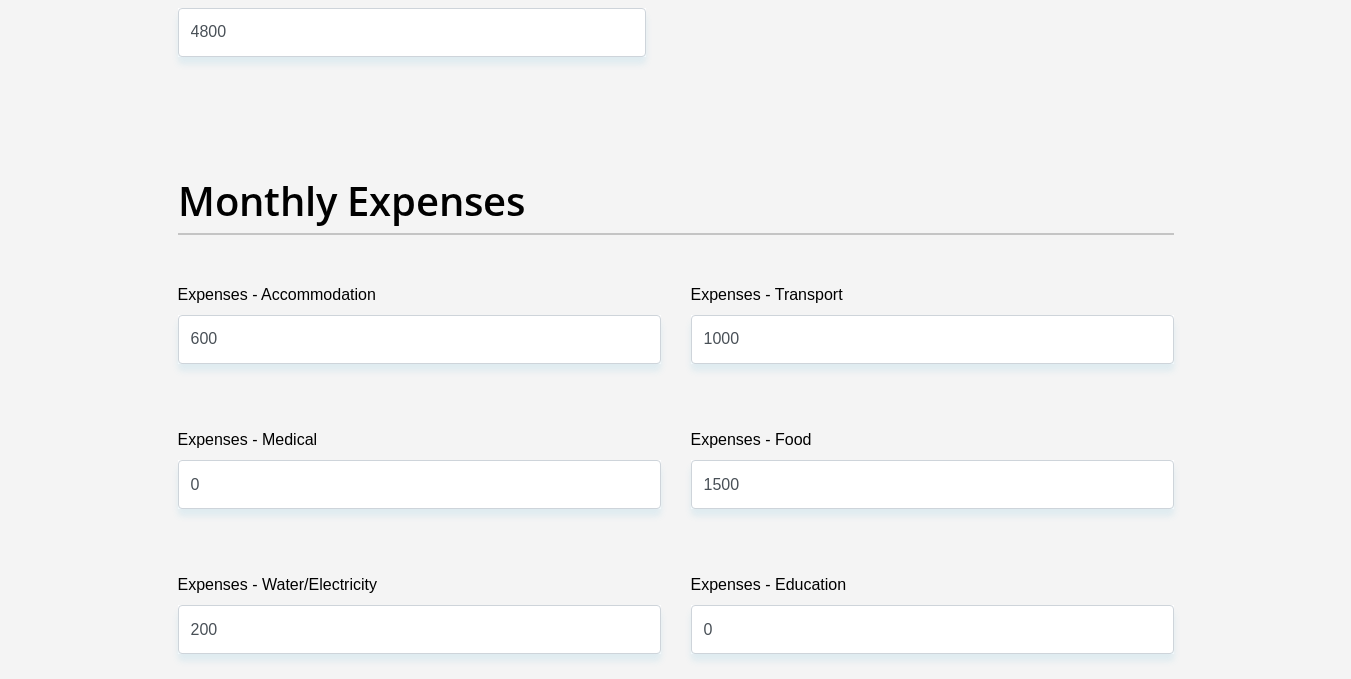 scroll, scrollTop: 3164, scrollLeft: 0, axis: vertical 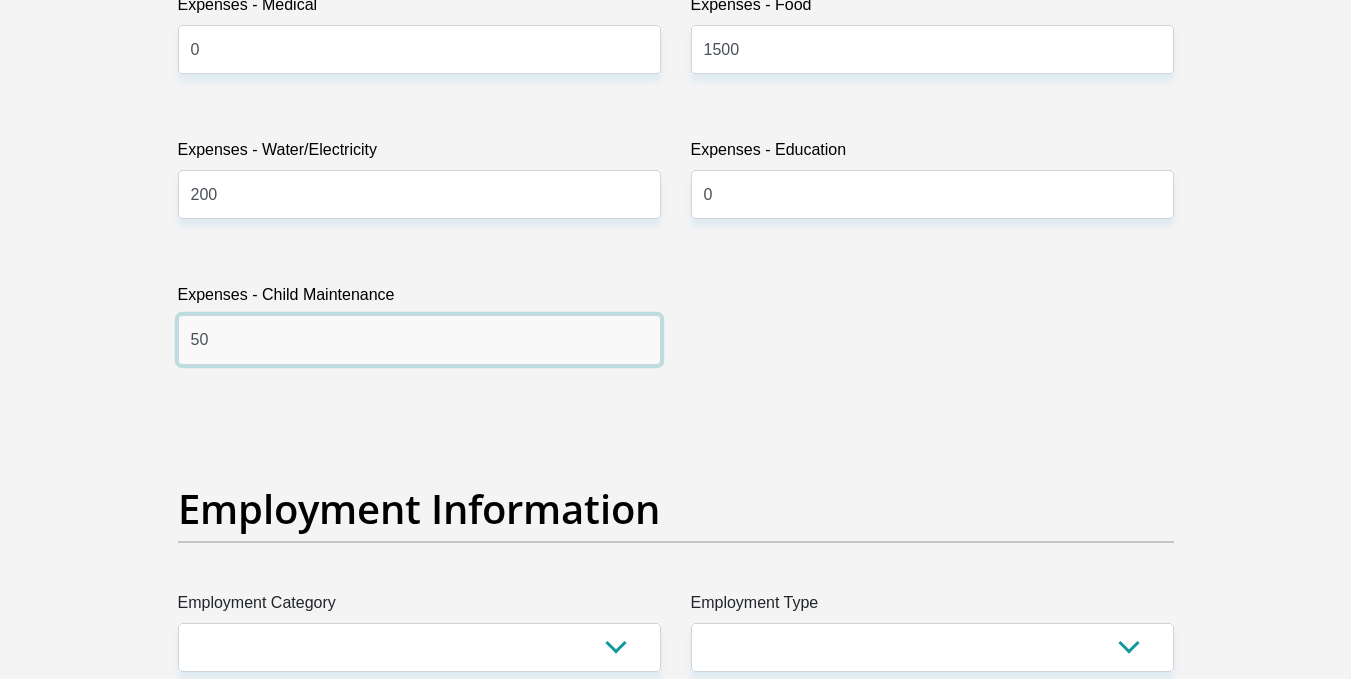 type on "5" 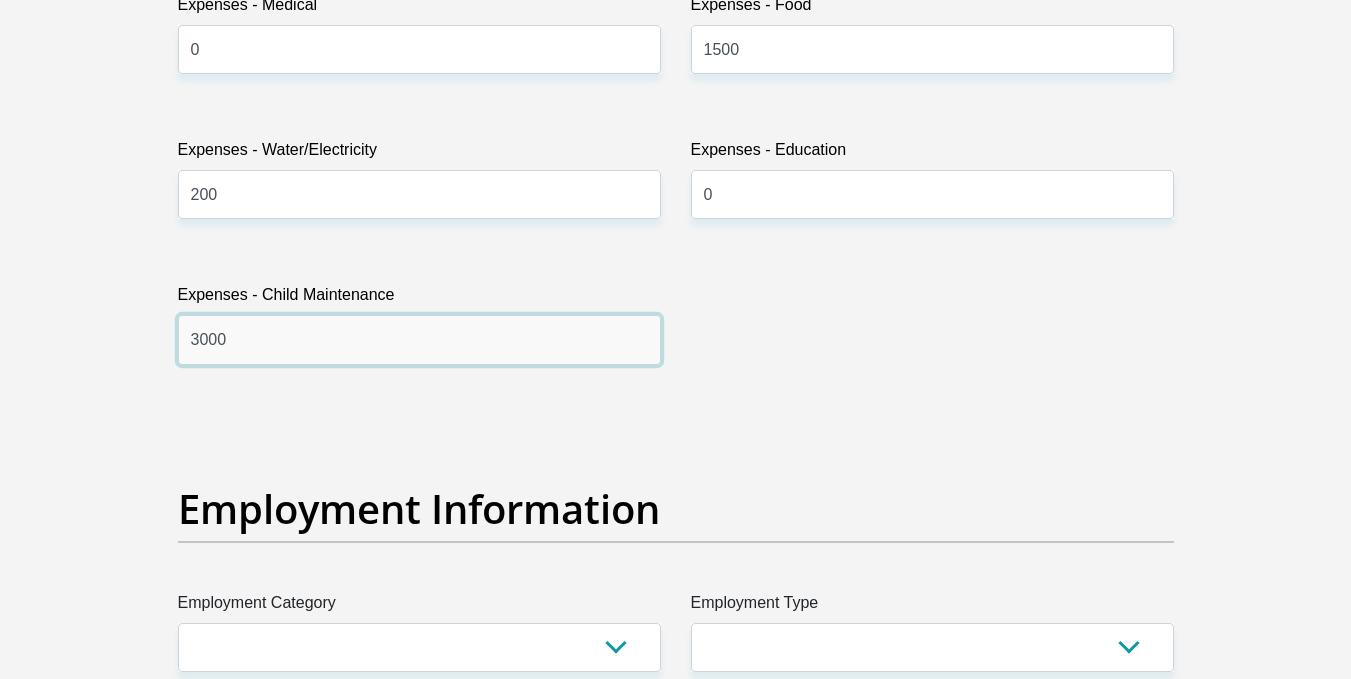 type on "3000" 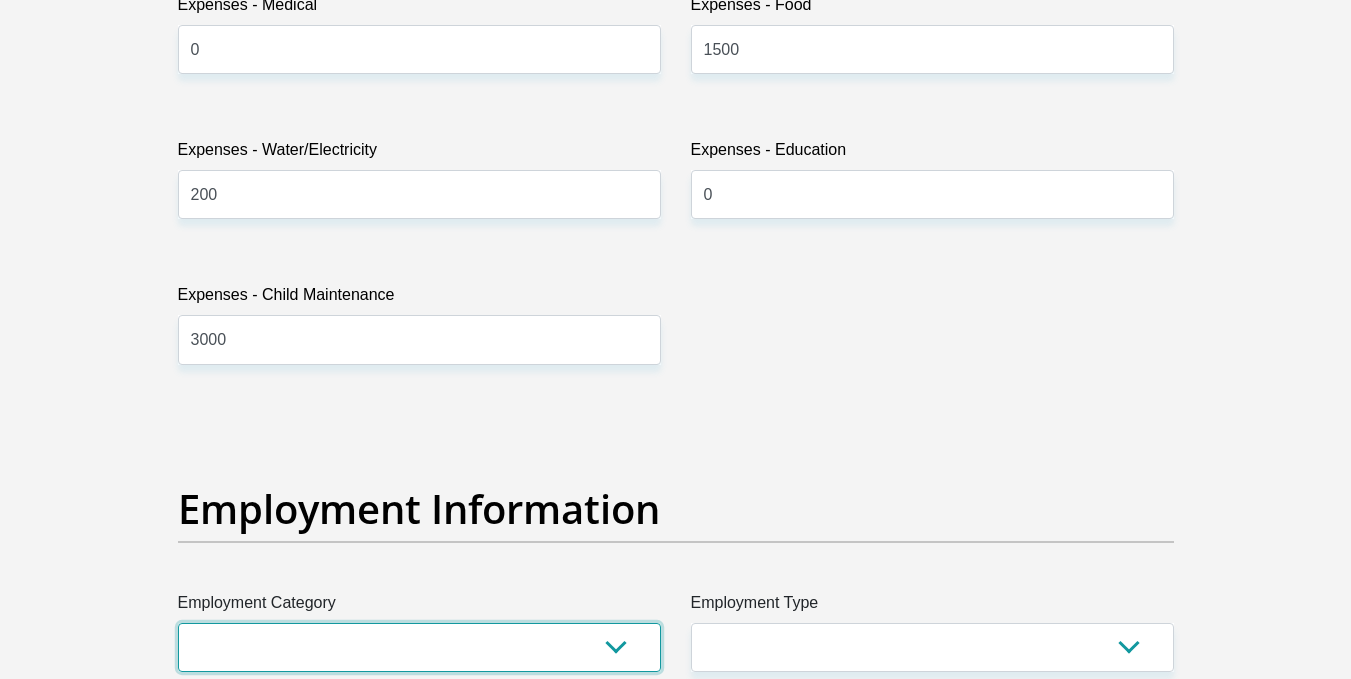 select on "45" 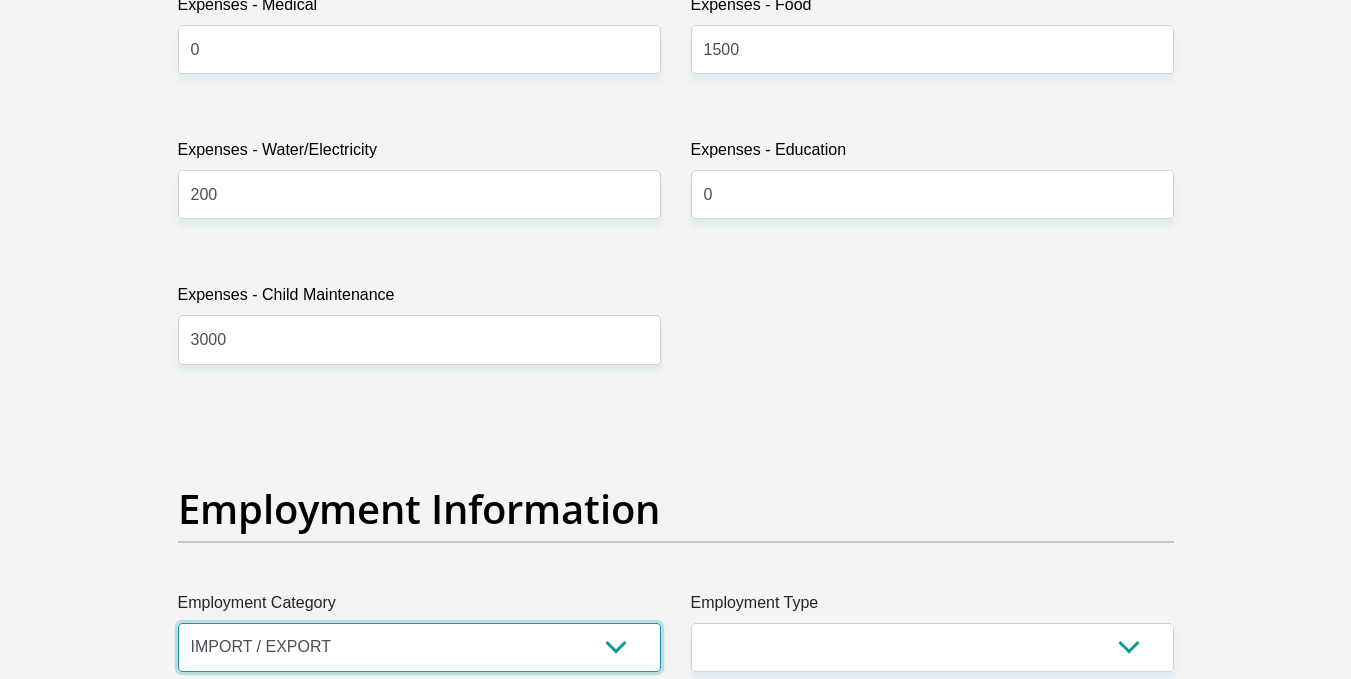 click on "AGRICULTURE
ALCOHOL & TOBACCO
CONSTRUCTION MATERIALS
METALLURGY
EQUIPMENT FOR RENEWABLE ENERGY
SPECIALIZED CONTRACTORS
CAR
GAMING (INCL. INTERNET
OTHER WHOLESALE
UNLICENSED PHARMACEUTICALS
CURRENCY EXCHANGE HOUSES
OTHER FINANCIAL INSTITUTIONS & INSURANCE
REAL ESTATE AGENTS
OIL & GAS
OTHER MATERIALS (E.G. IRON ORE)
PRECIOUS STONES & PRECIOUS METALS
POLITICAL ORGANIZATIONS
RELIGIOUS ORGANIZATIONS(NOT SECTS)
ACTI. HAVING BUSINESS DEAL WITH PUBLIC ADMINISTRATION
LAUNDROMATS" at bounding box center [419, 647] 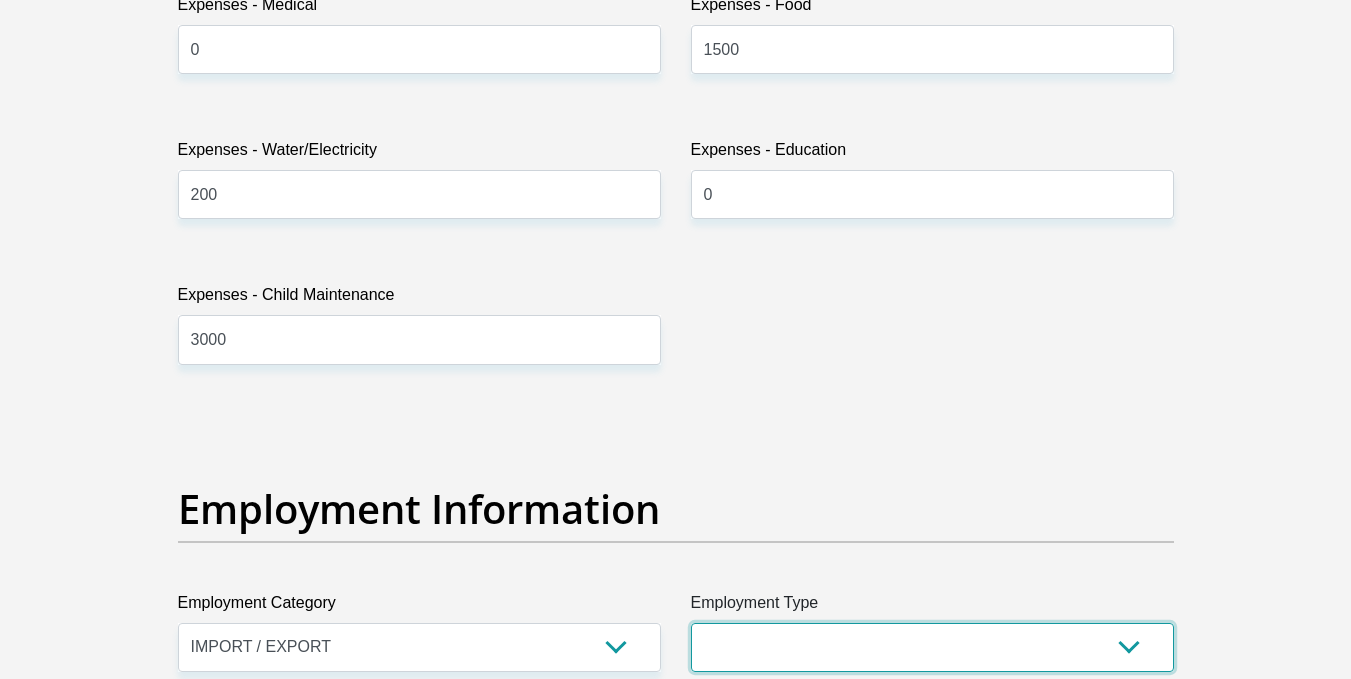 select on "Miner" 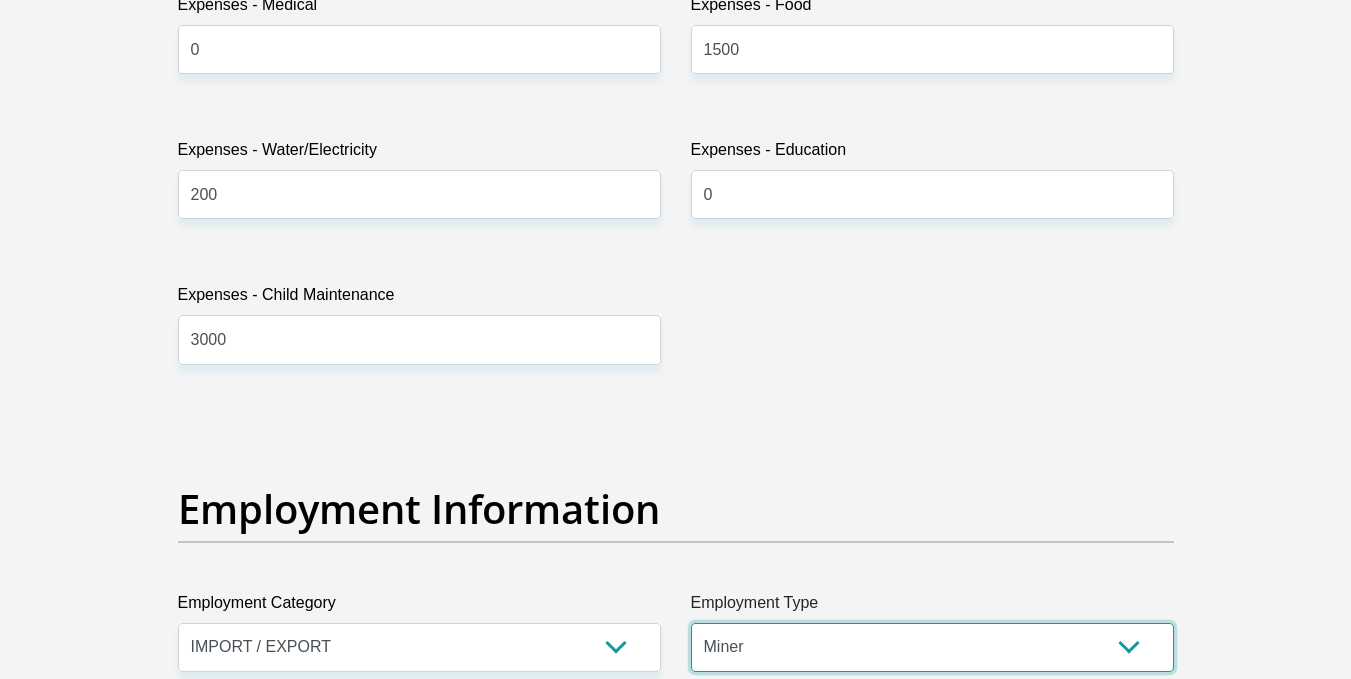click on "College/Lecturer
Craft Seller
Creative
Driver
Executive
Farmer
Forces - Non Commissioned
Forces - Officer
Hawker
Housewife
Labourer
Licenced Professional
Manager
Miner
Non Licenced Professional
Office Staff/Clerk
Outside Worker
Pensioner
Permanent Teacher
Production/Manufacturing
Sales
Self-Employed
Semi-Professional Worker
Service Industry  Social Worker  Student" at bounding box center (932, 647) 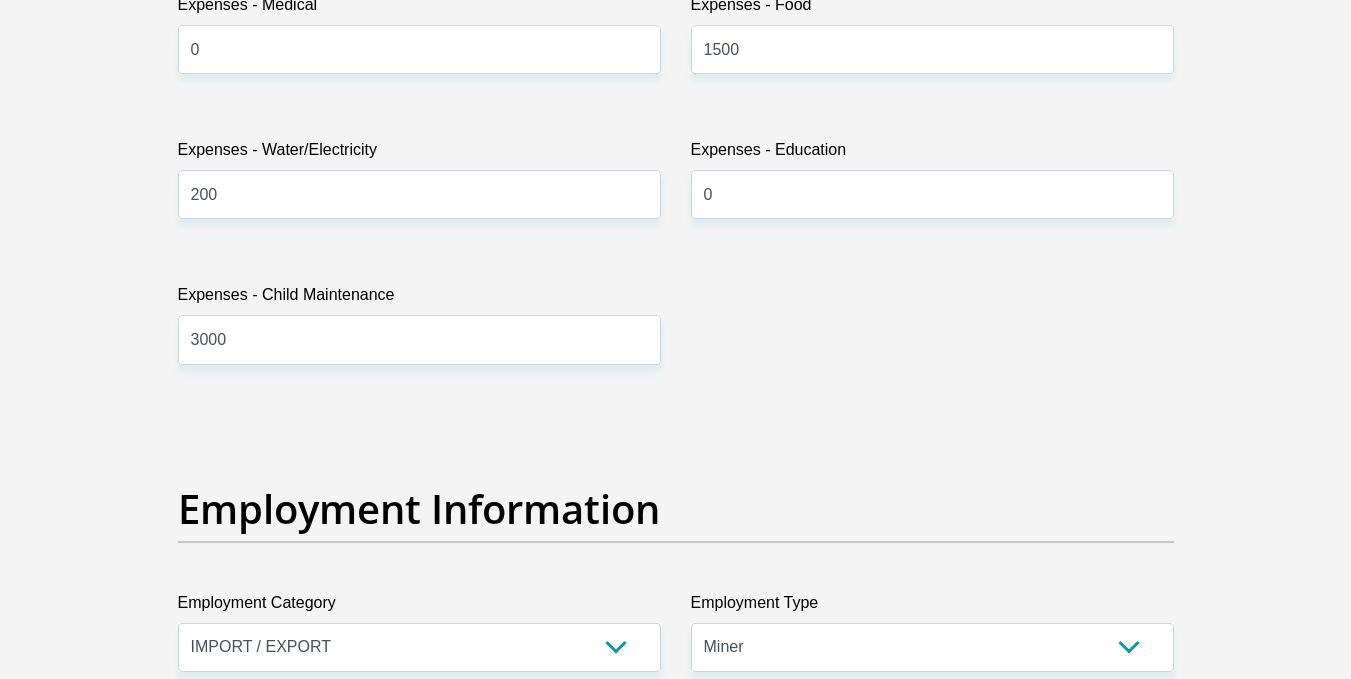 scroll, scrollTop: 3601, scrollLeft: 0, axis: vertical 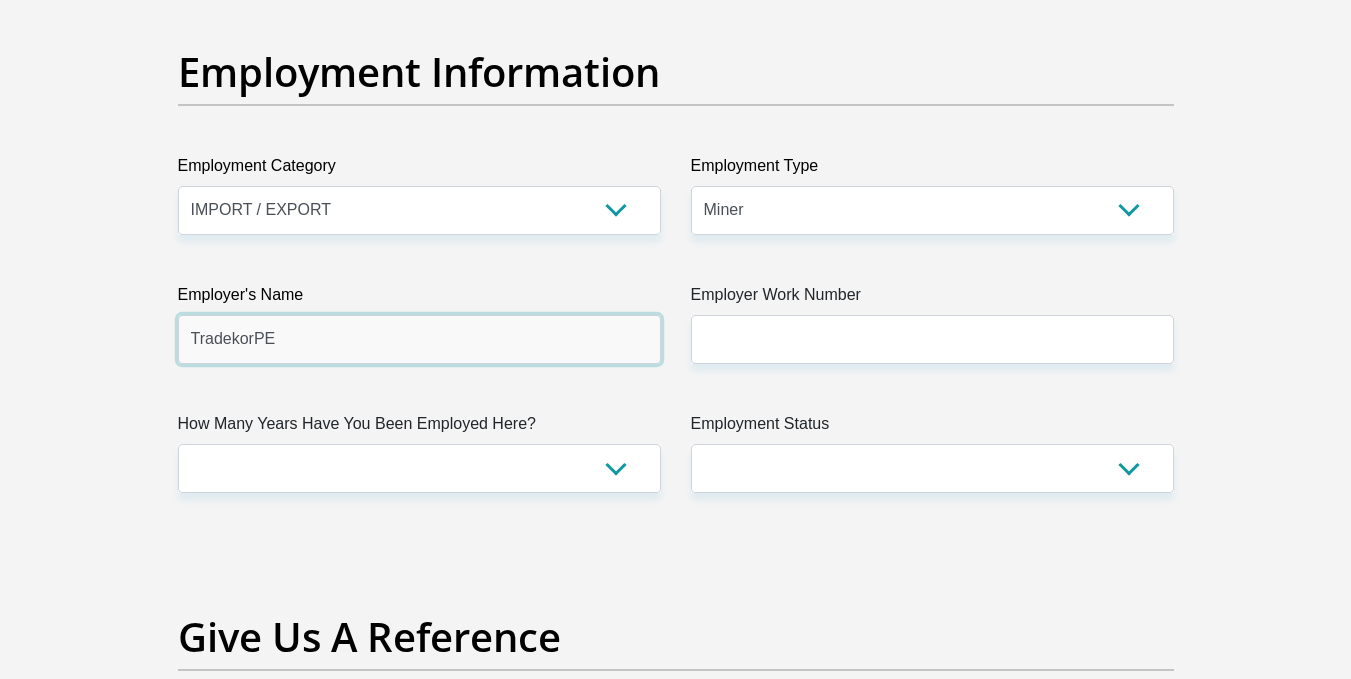 type on "TradekorPE" 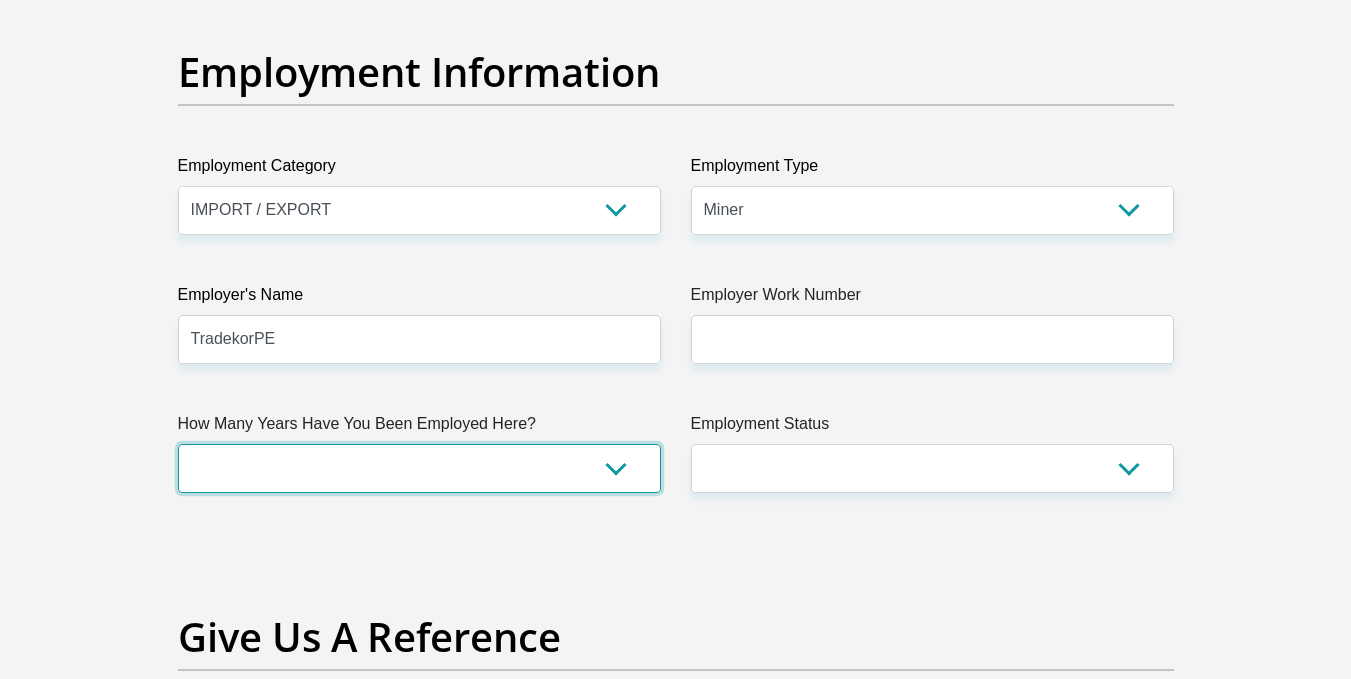 select on "24" 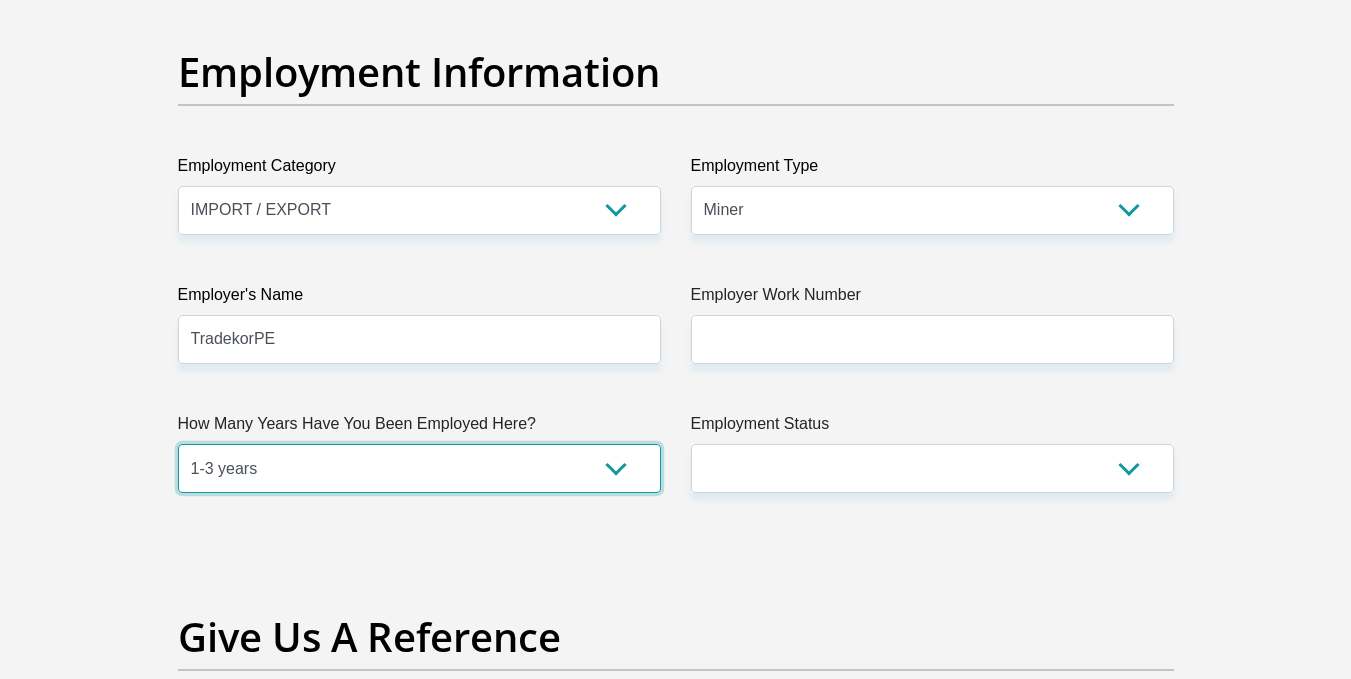 click on "less than 1 year
1-3 years
3-5 years
5+ years" at bounding box center [419, 468] 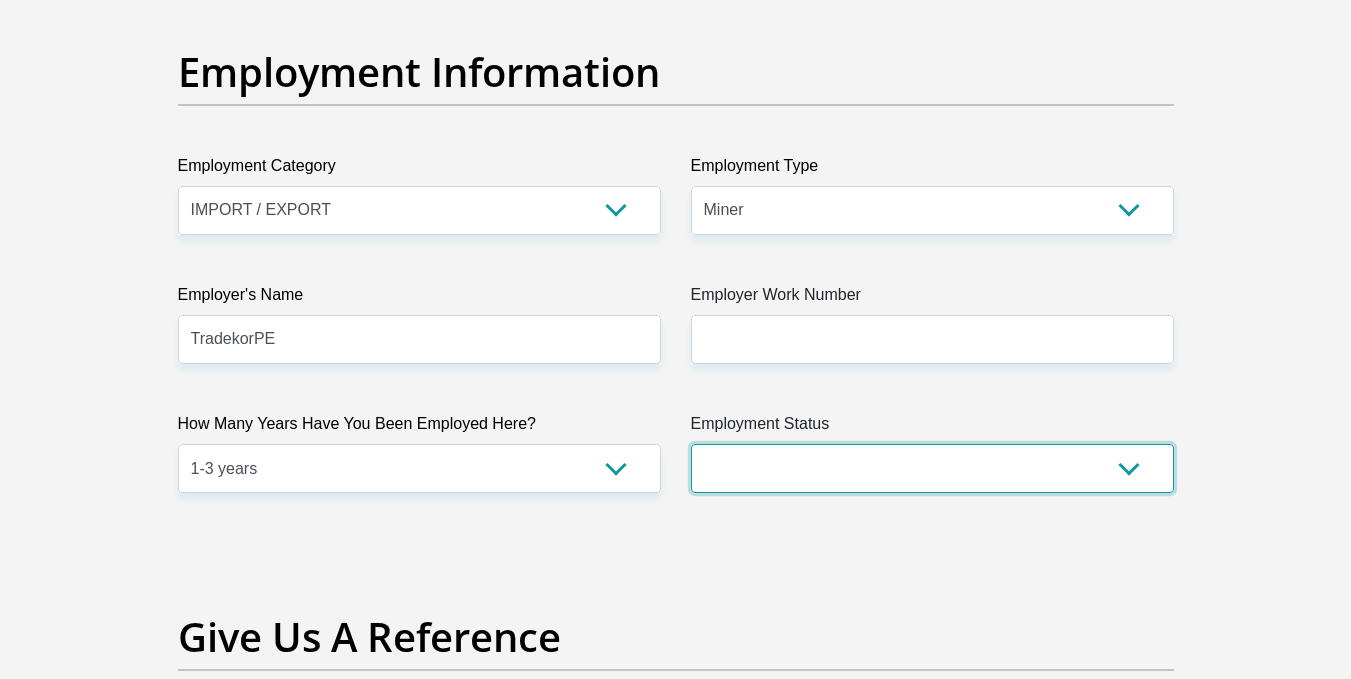 select on "1" 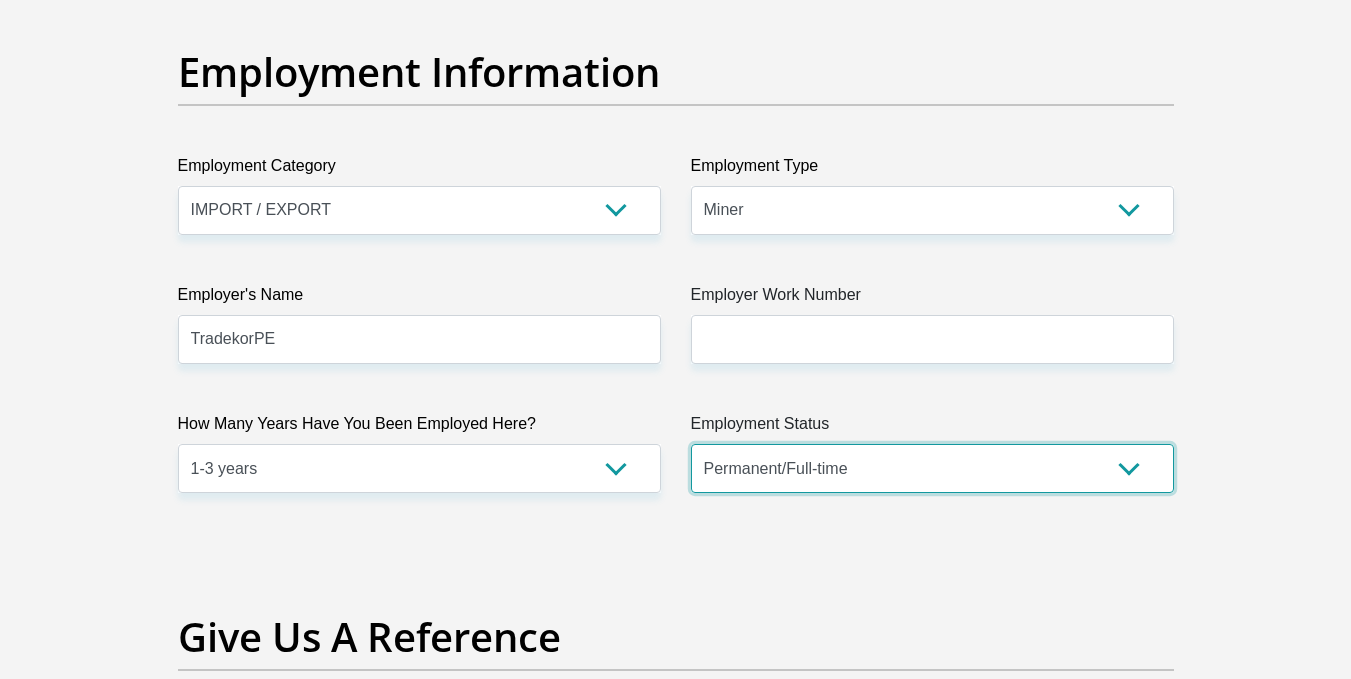 click on "Permanent/Full-time
Part-time/Casual
Contract Worker
Self-Employed
Housewife
Retired
Student
Medically Boarded
Disability
Unemployed" at bounding box center (932, 468) 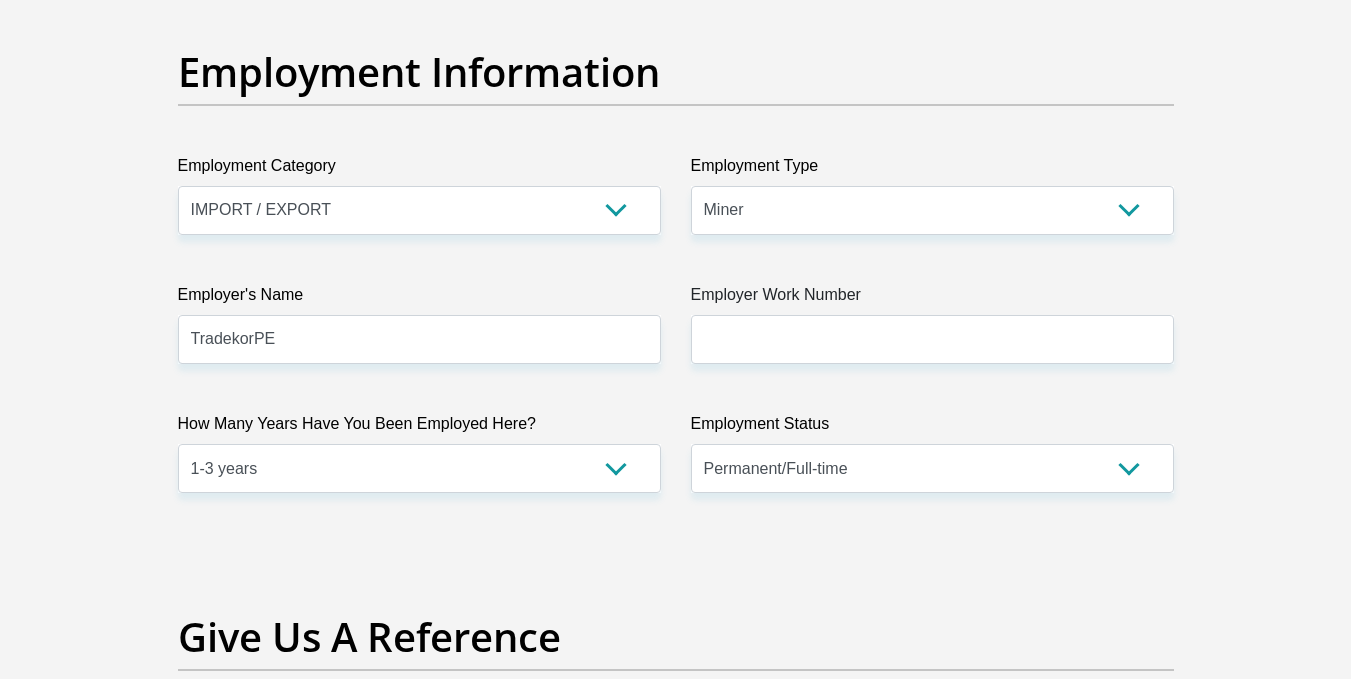 scroll, scrollTop: 4037, scrollLeft: 0, axis: vertical 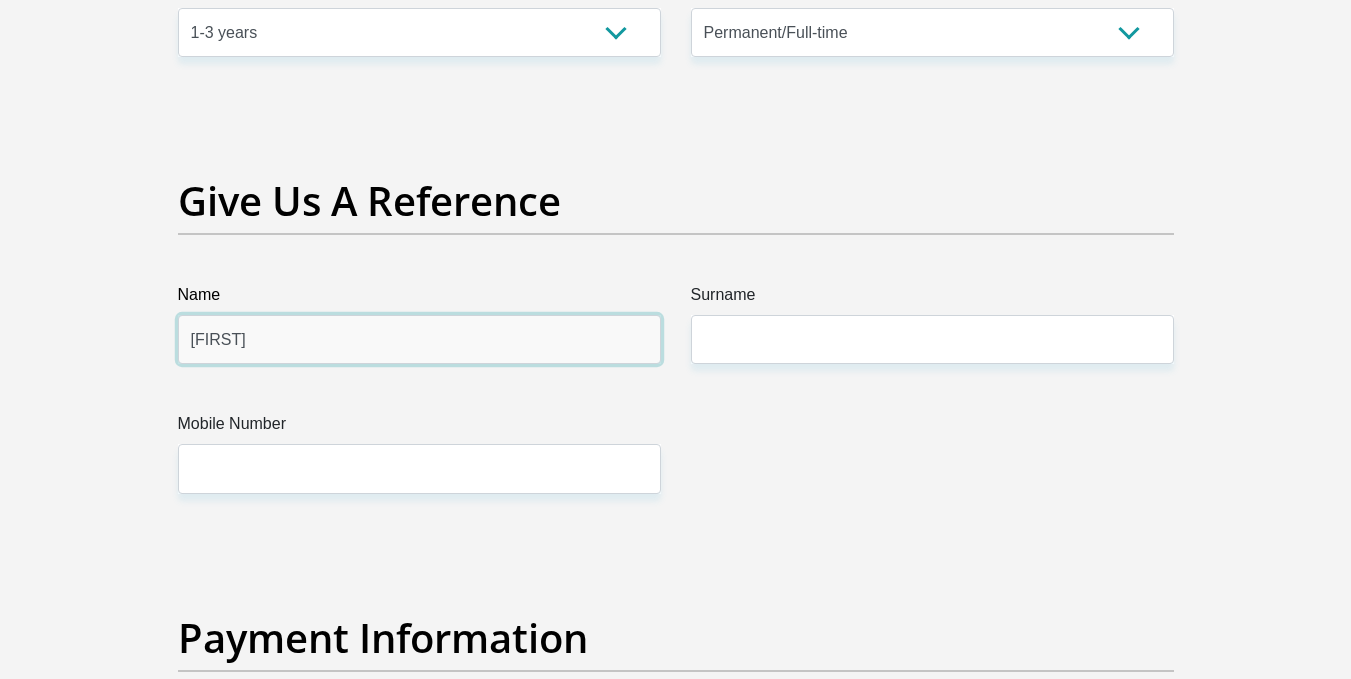 type on "Emmanuel" 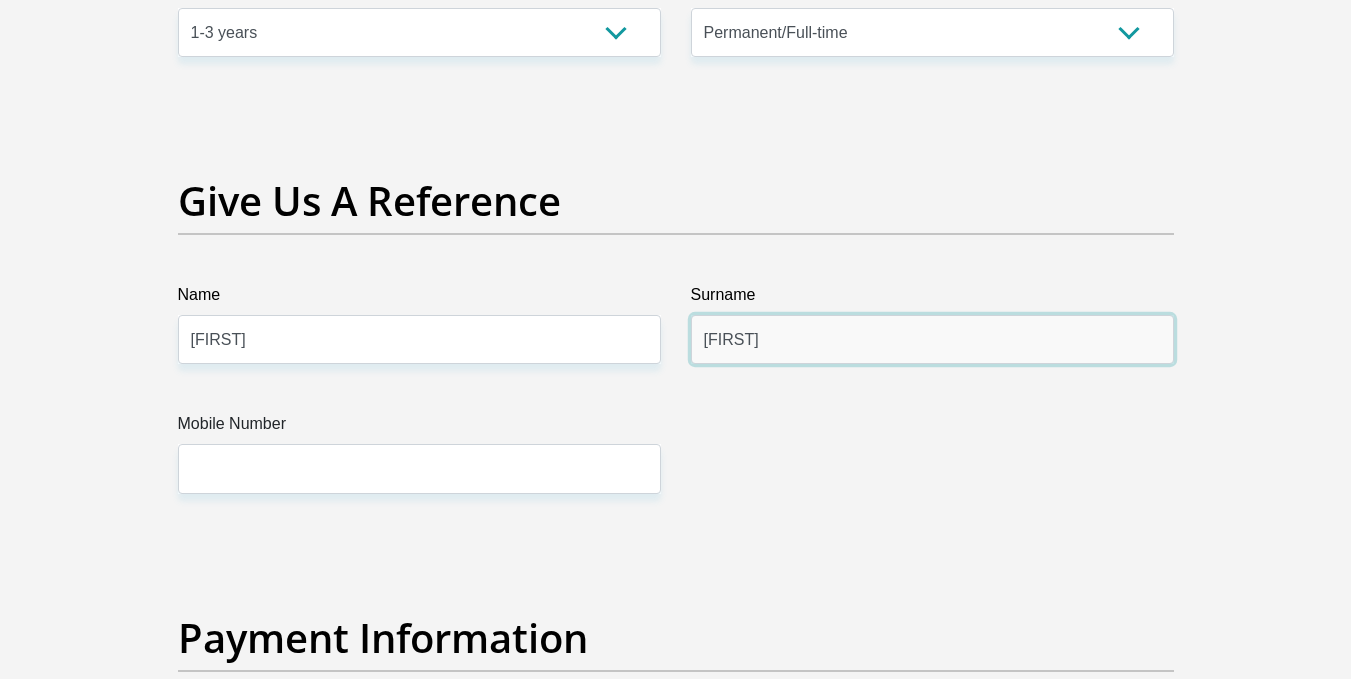 type on "Mpenyani" 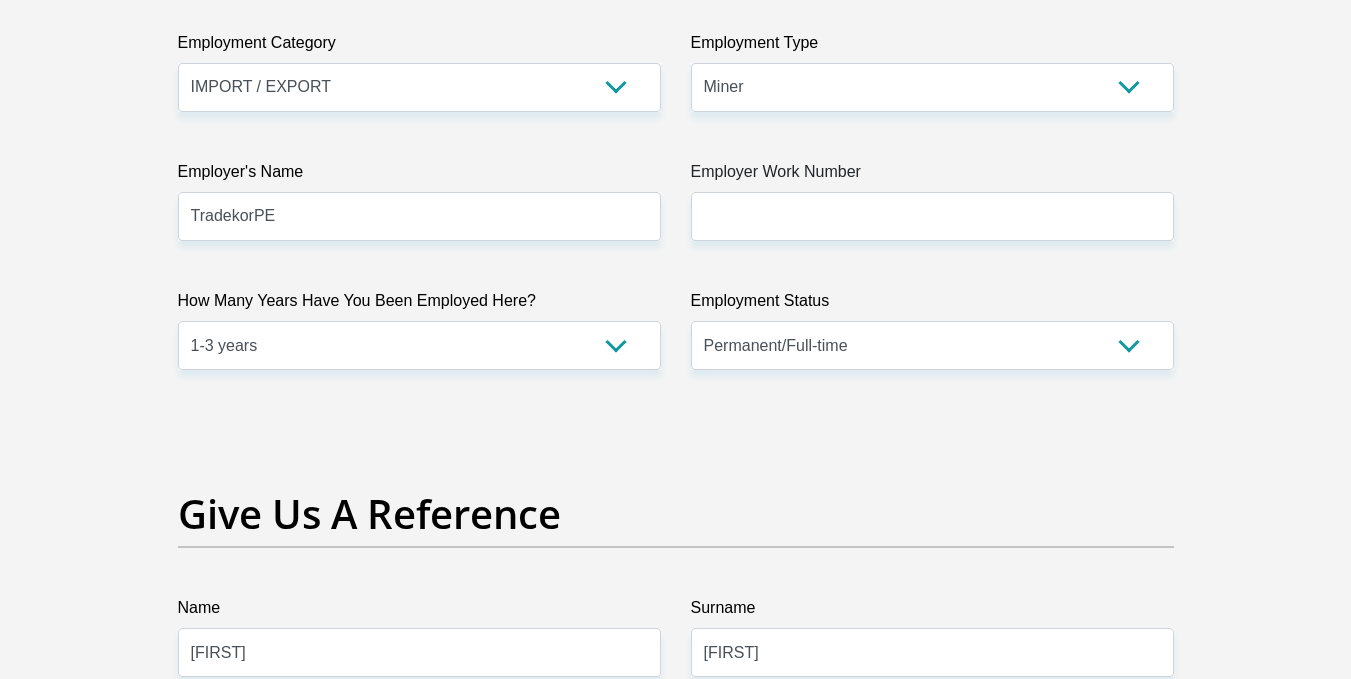 scroll, scrollTop: 3713, scrollLeft: 0, axis: vertical 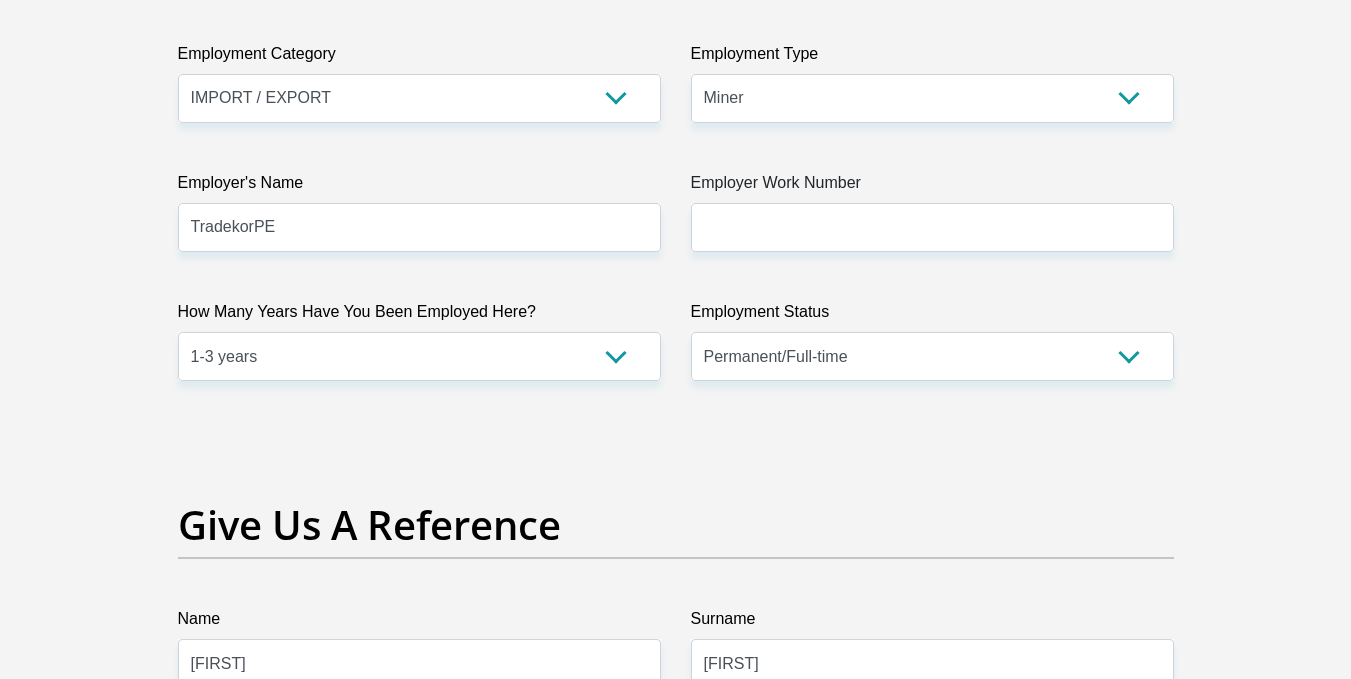type on "0609874985" 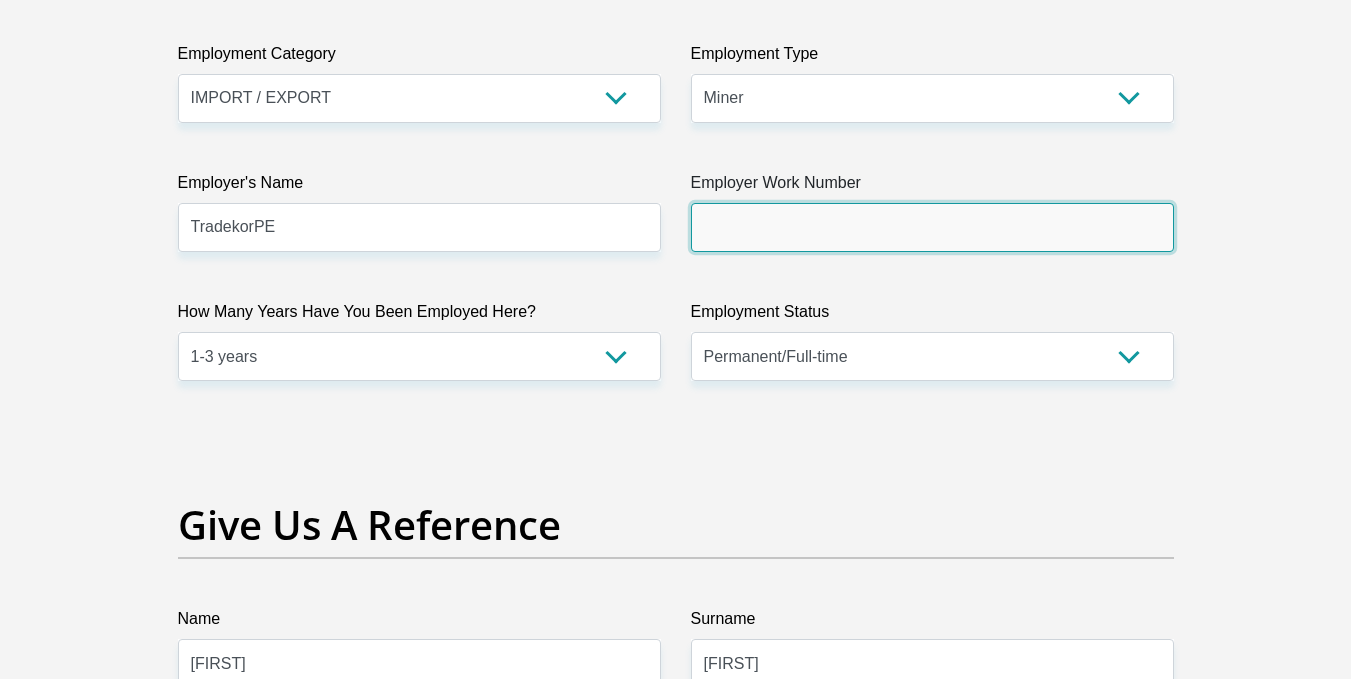click on "Employer Work Number" at bounding box center (932, 227) 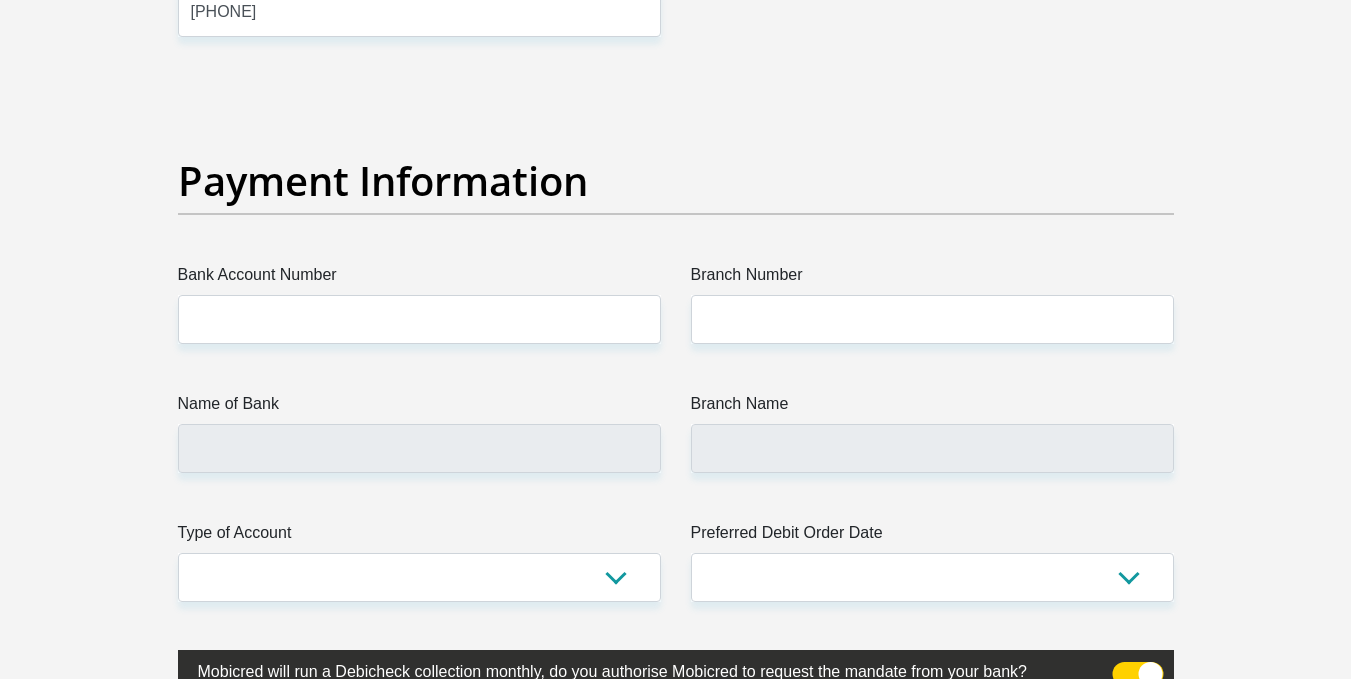 scroll, scrollTop: 4584, scrollLeft: 0, axis: vertical 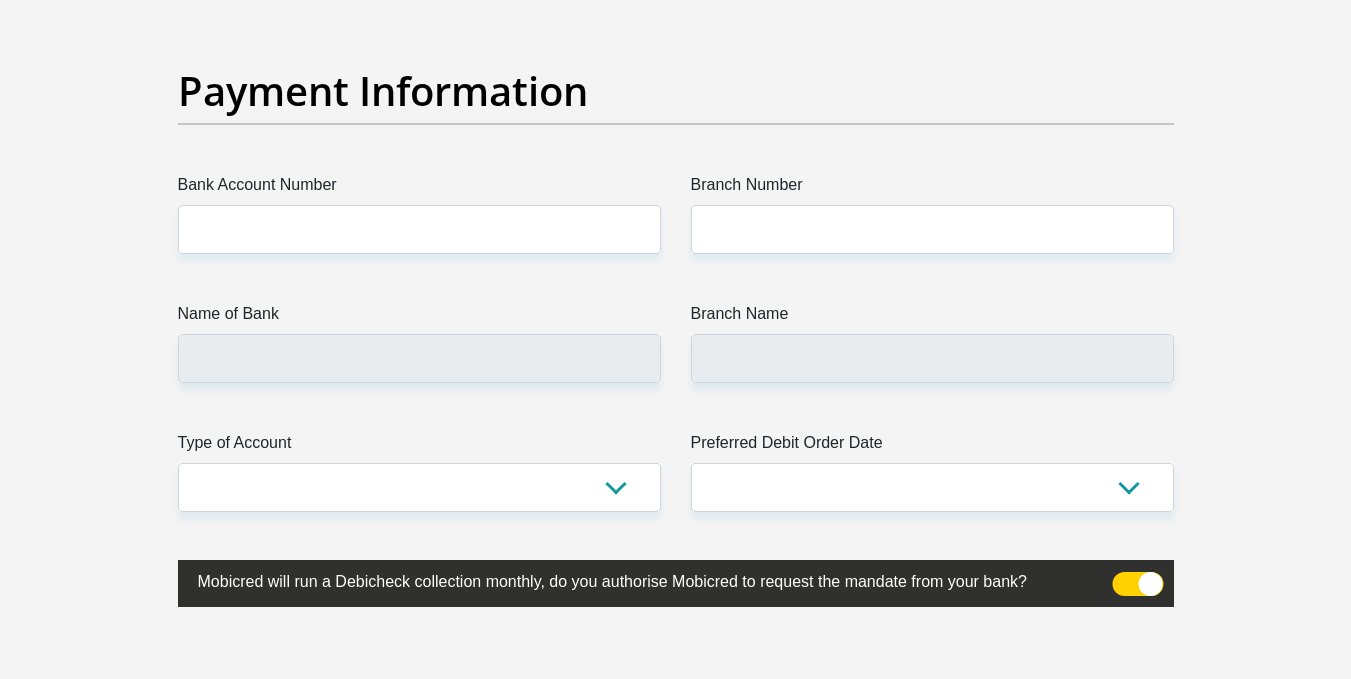 type on "0823078545" 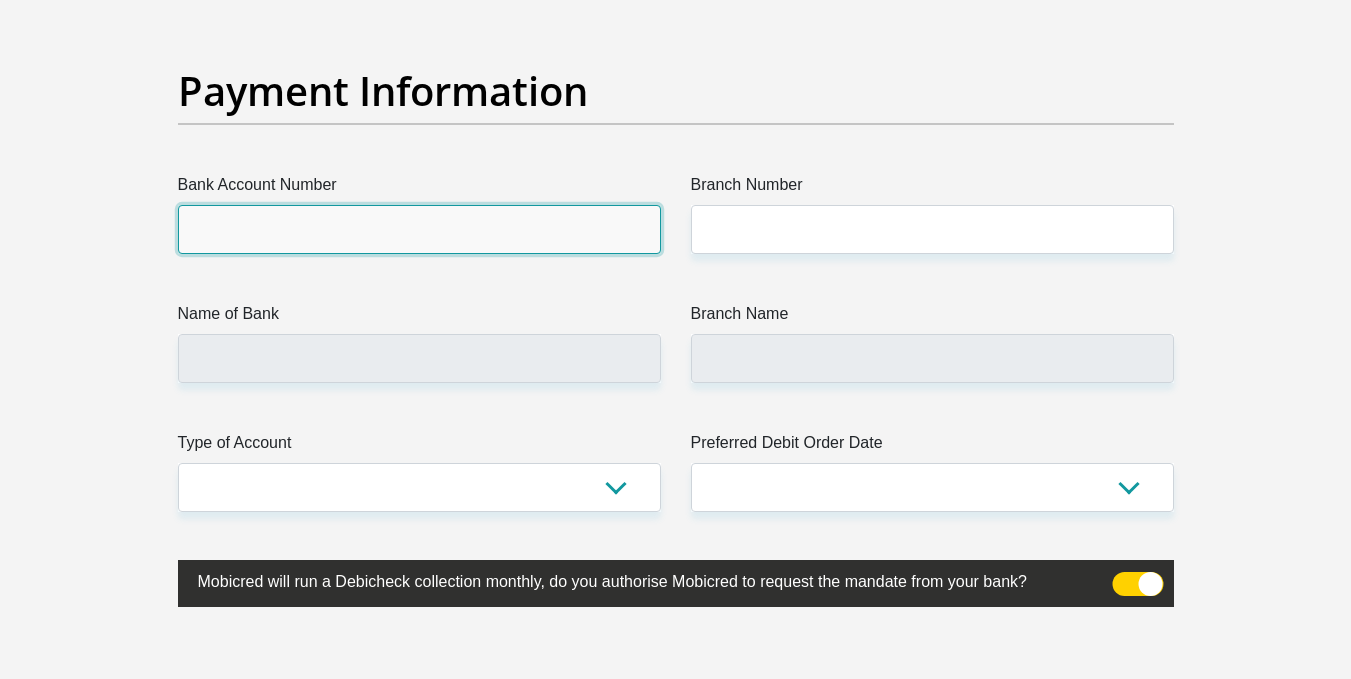 click on "Bank Account Number" at bounding box center (419, 229) 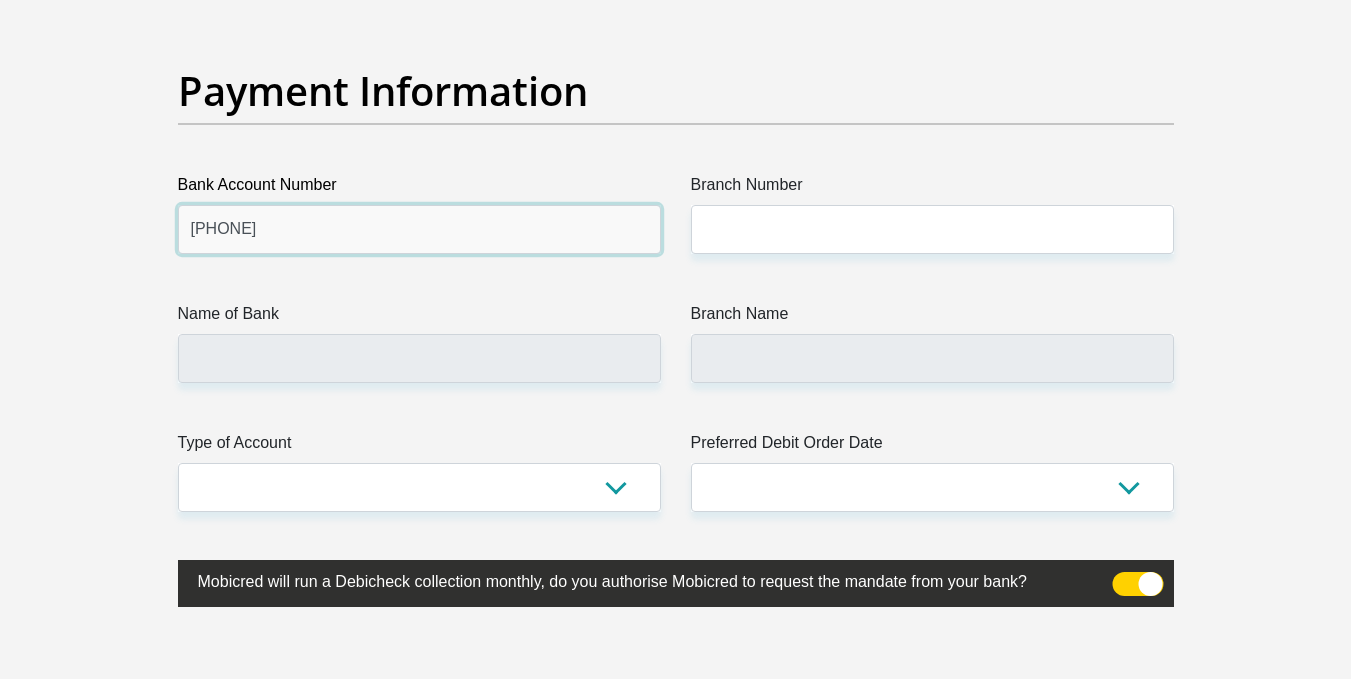 type on "9327952064" 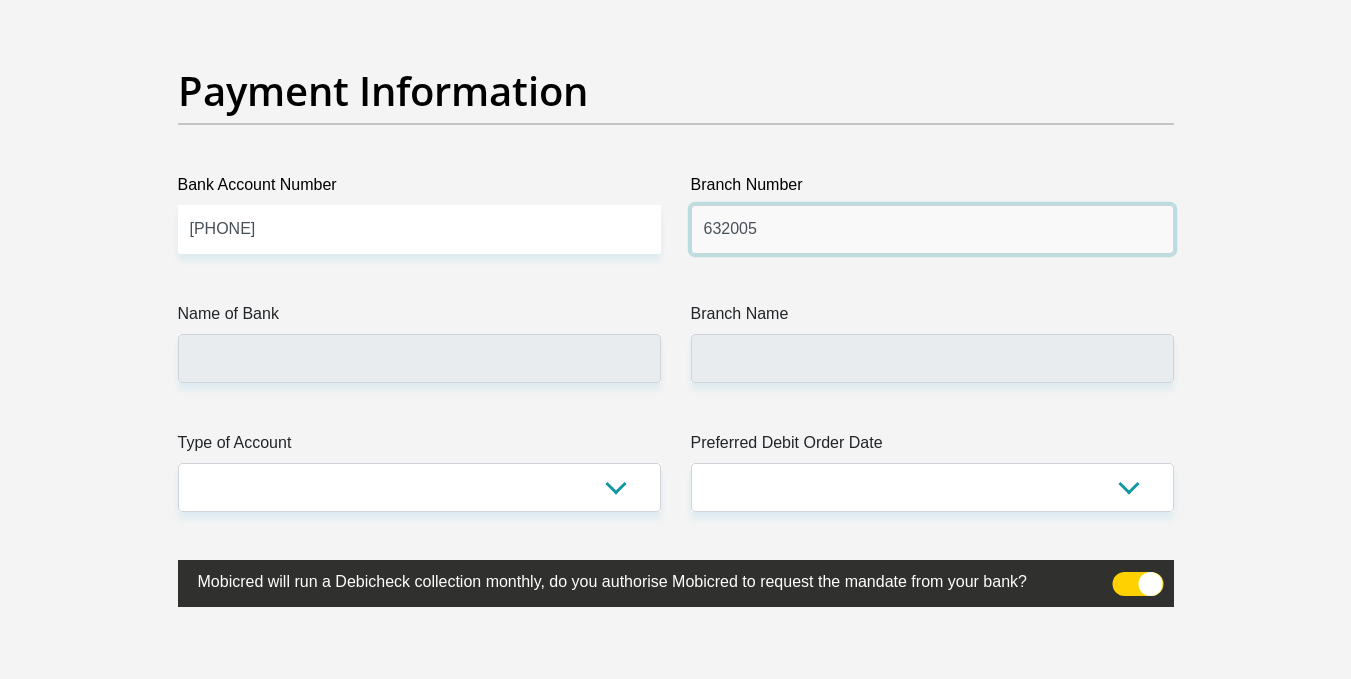 type on "632005" 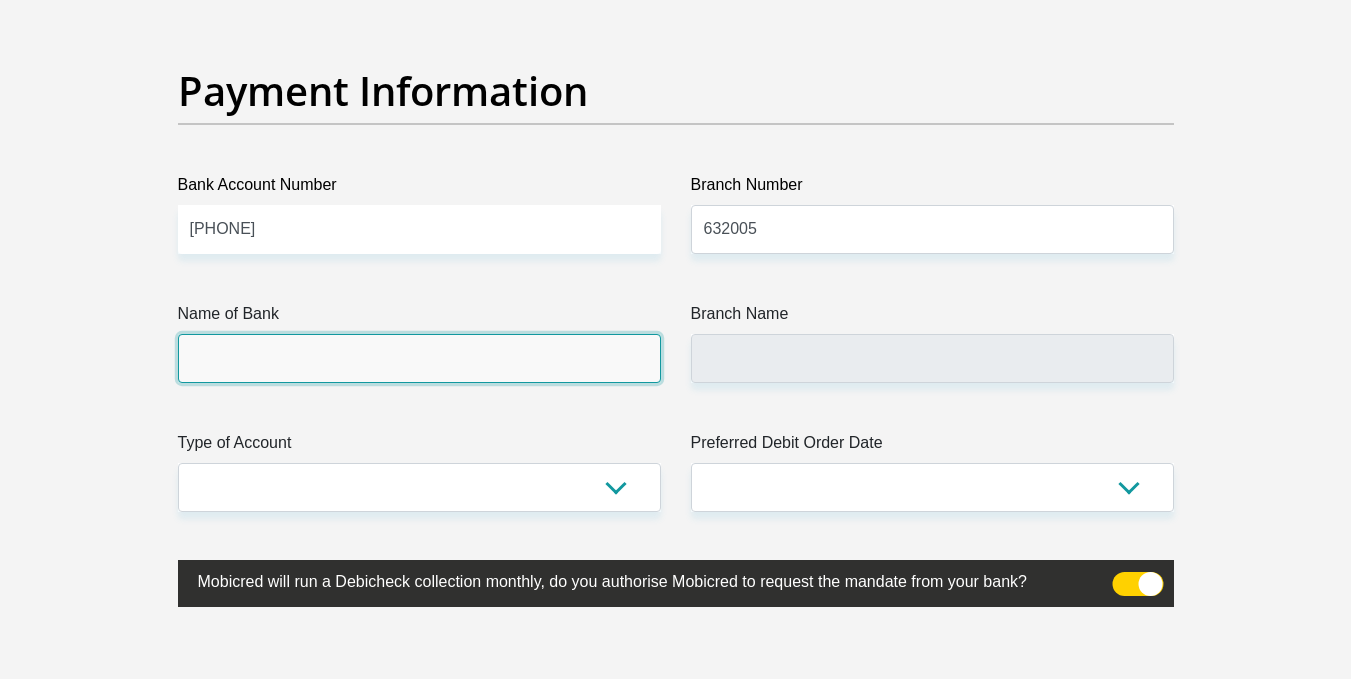 type on "ABSA BANK" 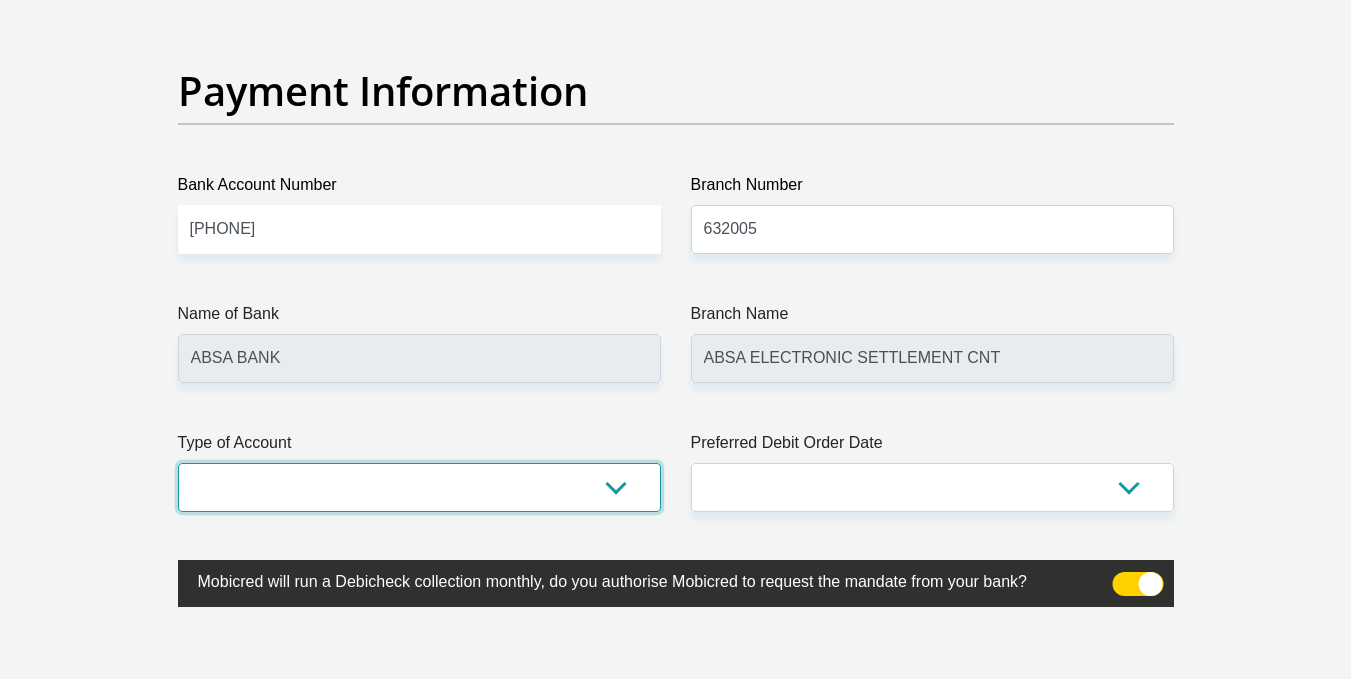 select on "SAV" 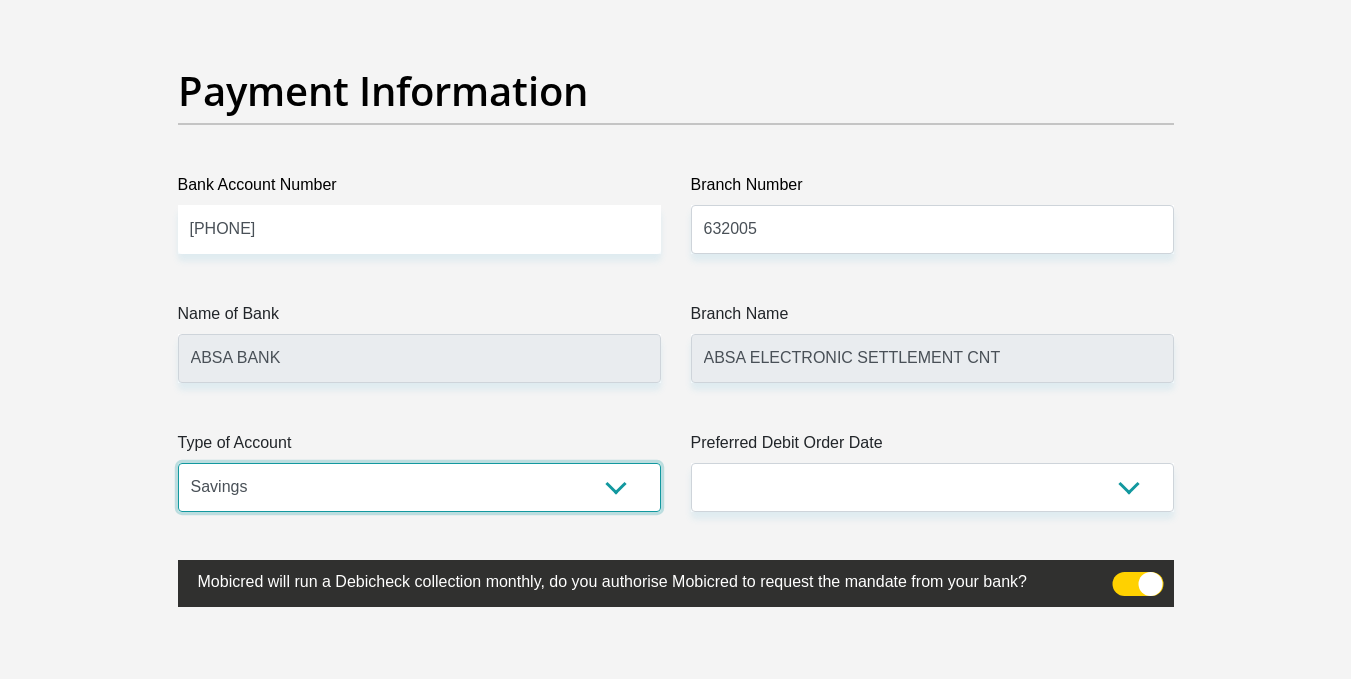 click on "Cheque
Savings" at bounding box center [419, 487] 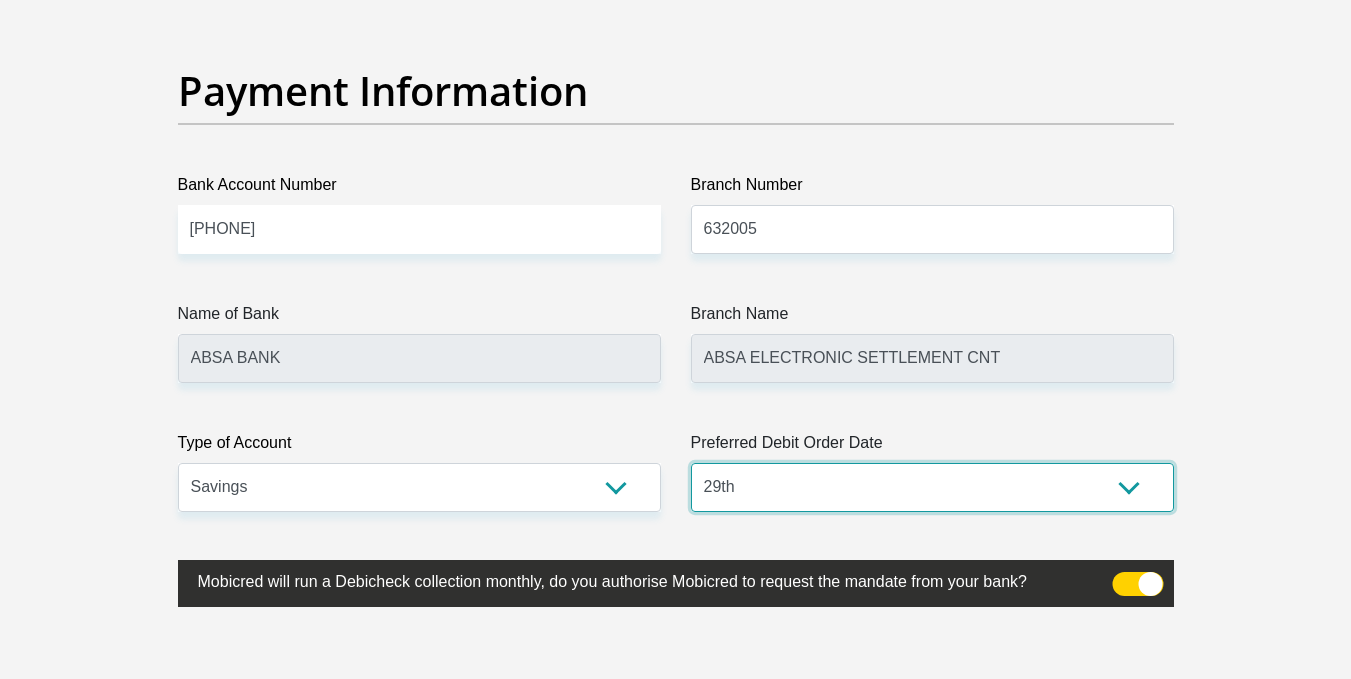 click on "1st
2nd
3rd
4th
5th
7th
18th
19th
20th
21st
22nd
23rd
24th
25th
26th
27th
28th
29th
30th" at bounding box center (932, 487) 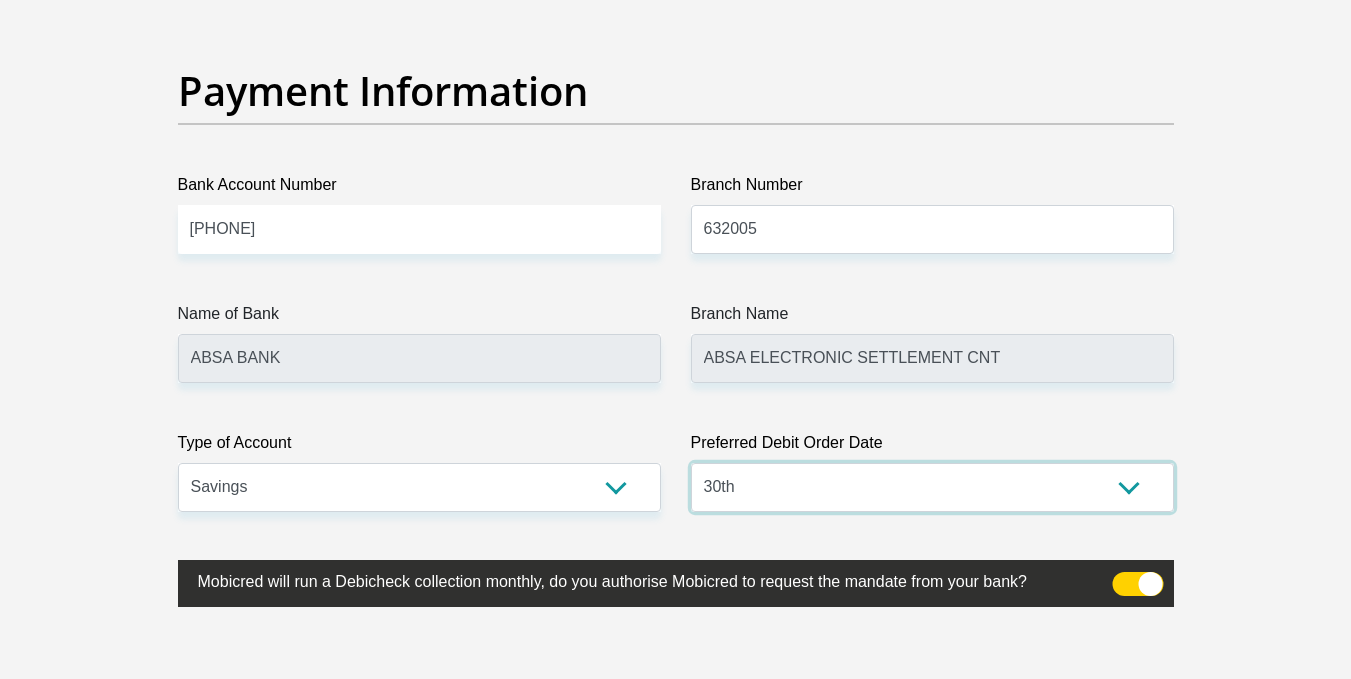select on "29" 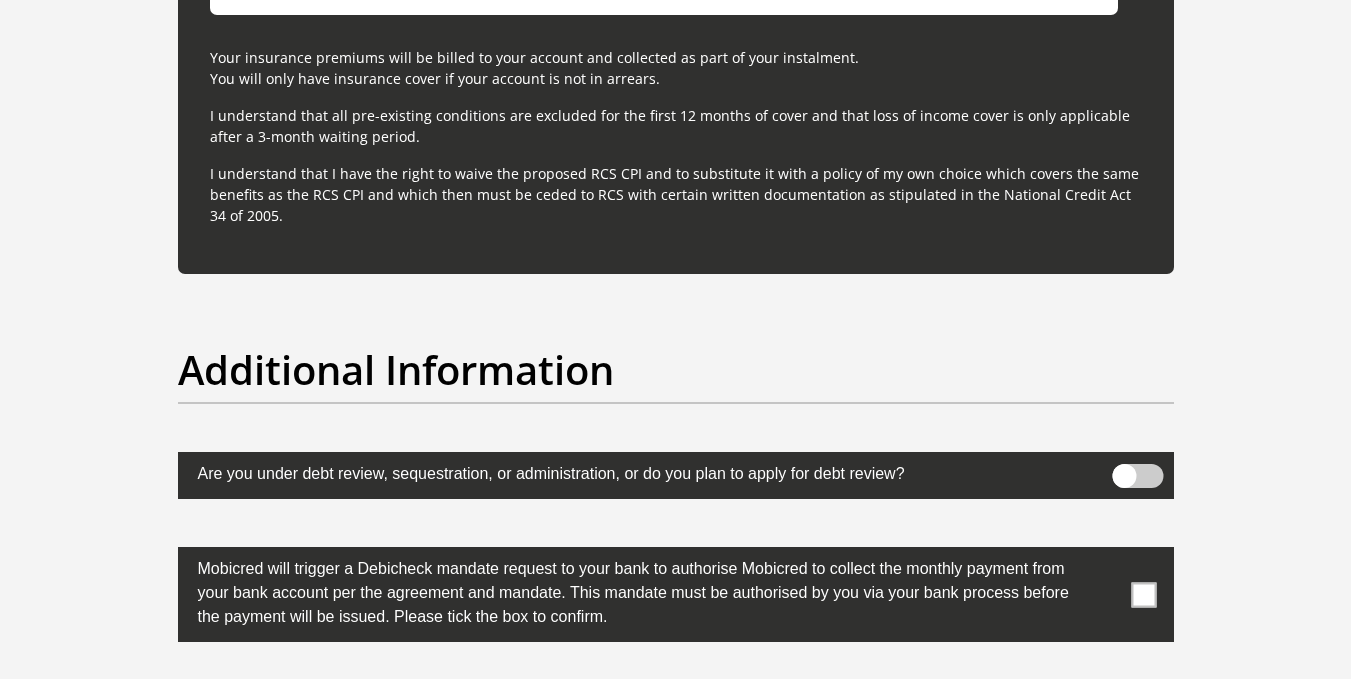 scroll, scrollTop: 6057, scrollLeft: 0, axis: vertical 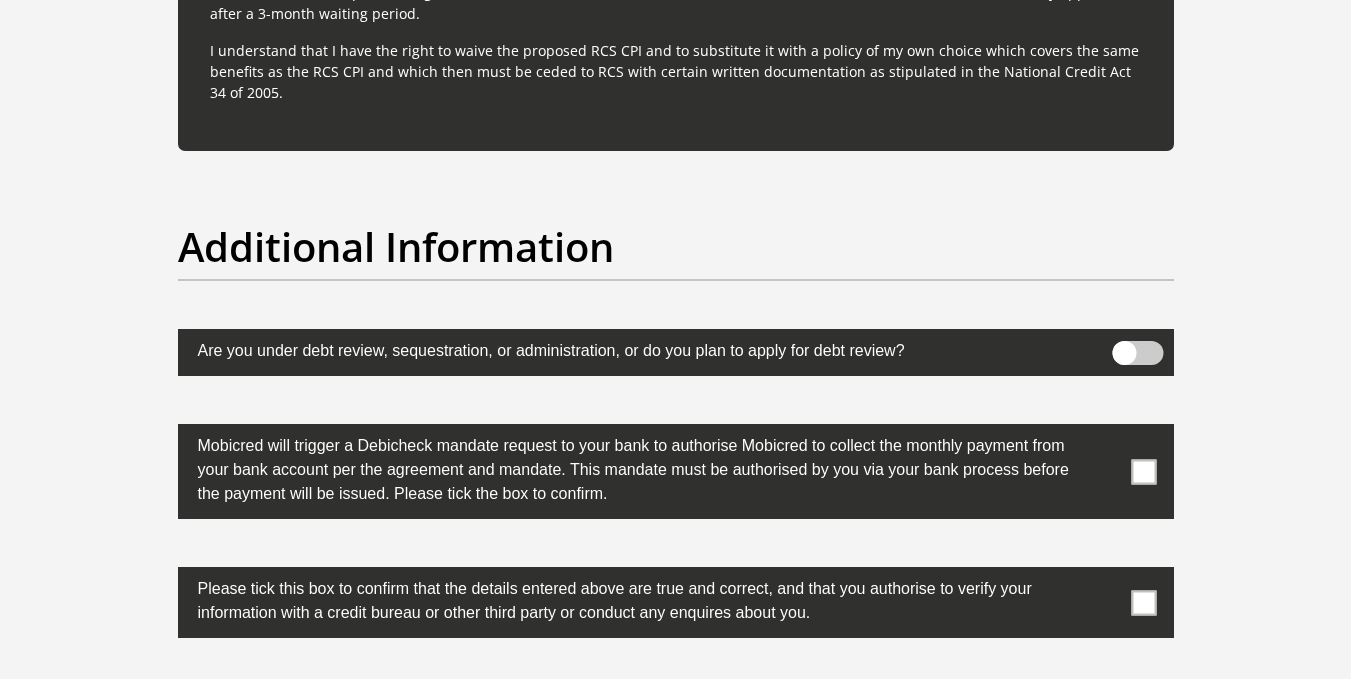 click at bounding box center (1143, 471) 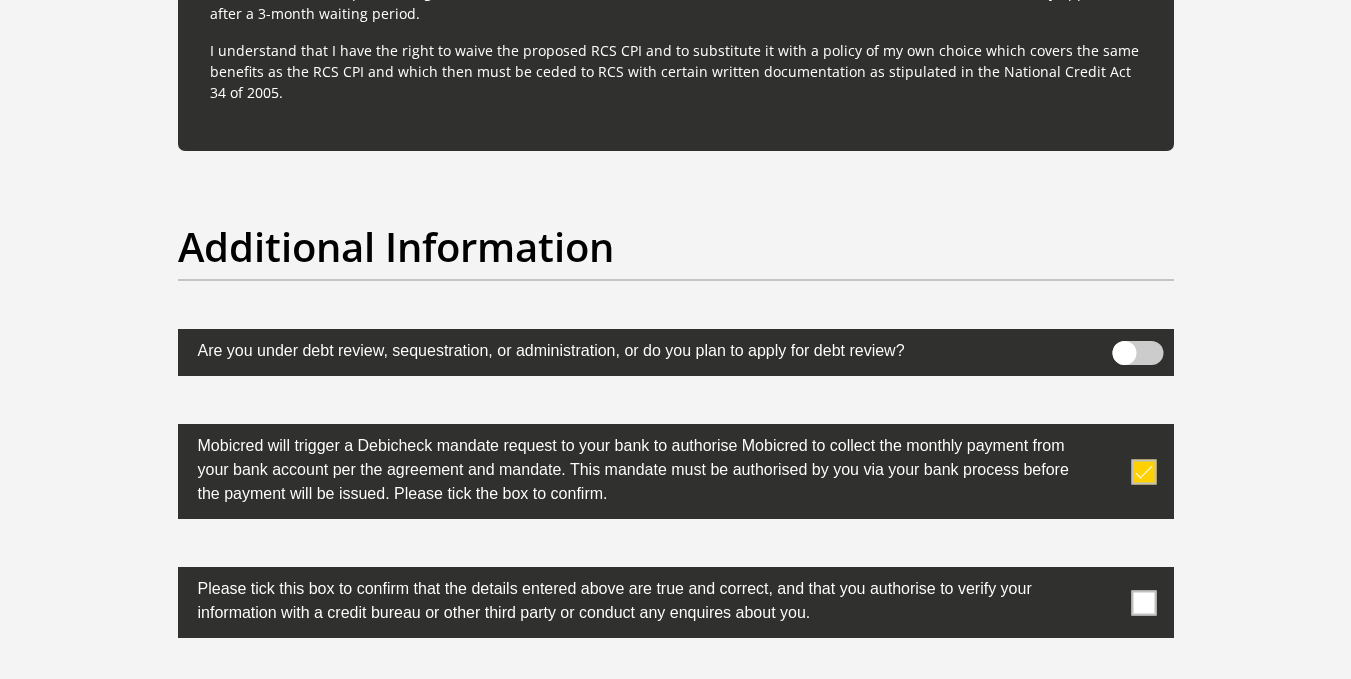 click at bounding box center [676, 602] 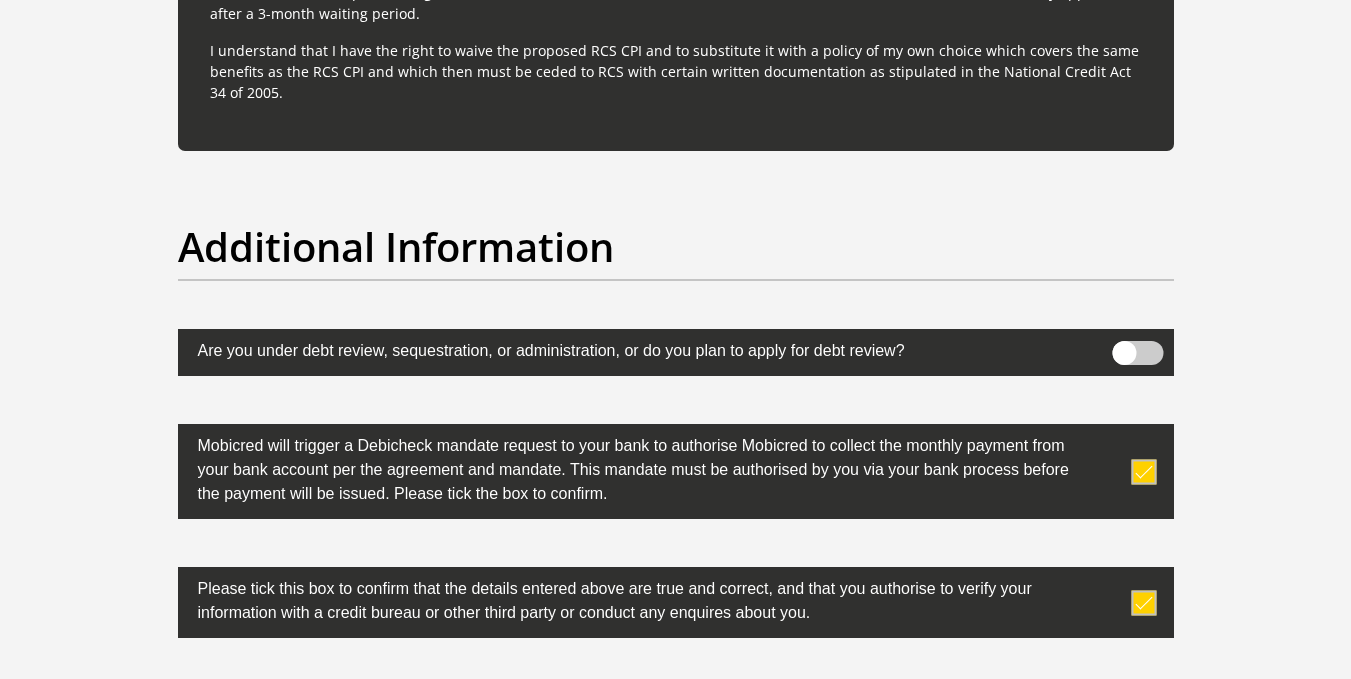 scroll, scrollTop: 6496, scrollLeft: 0, axis: vertical 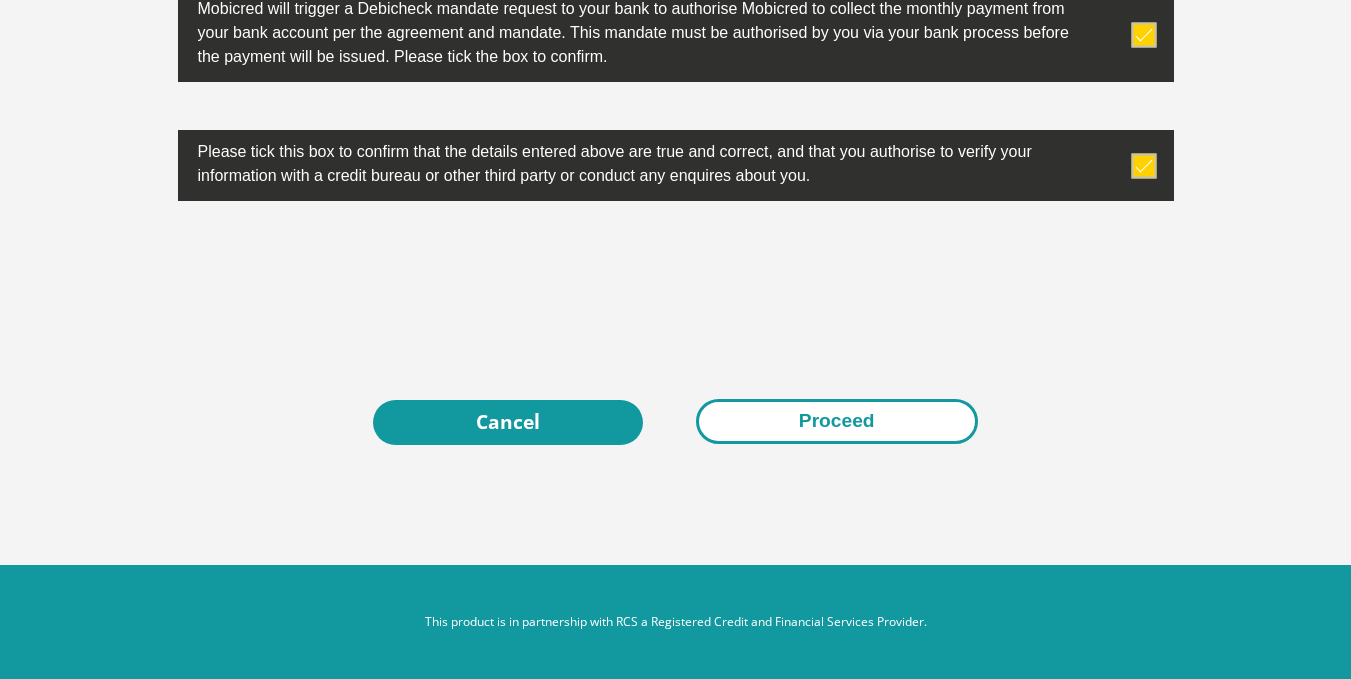 click on "Proceed" at bounding box center (837, 421) 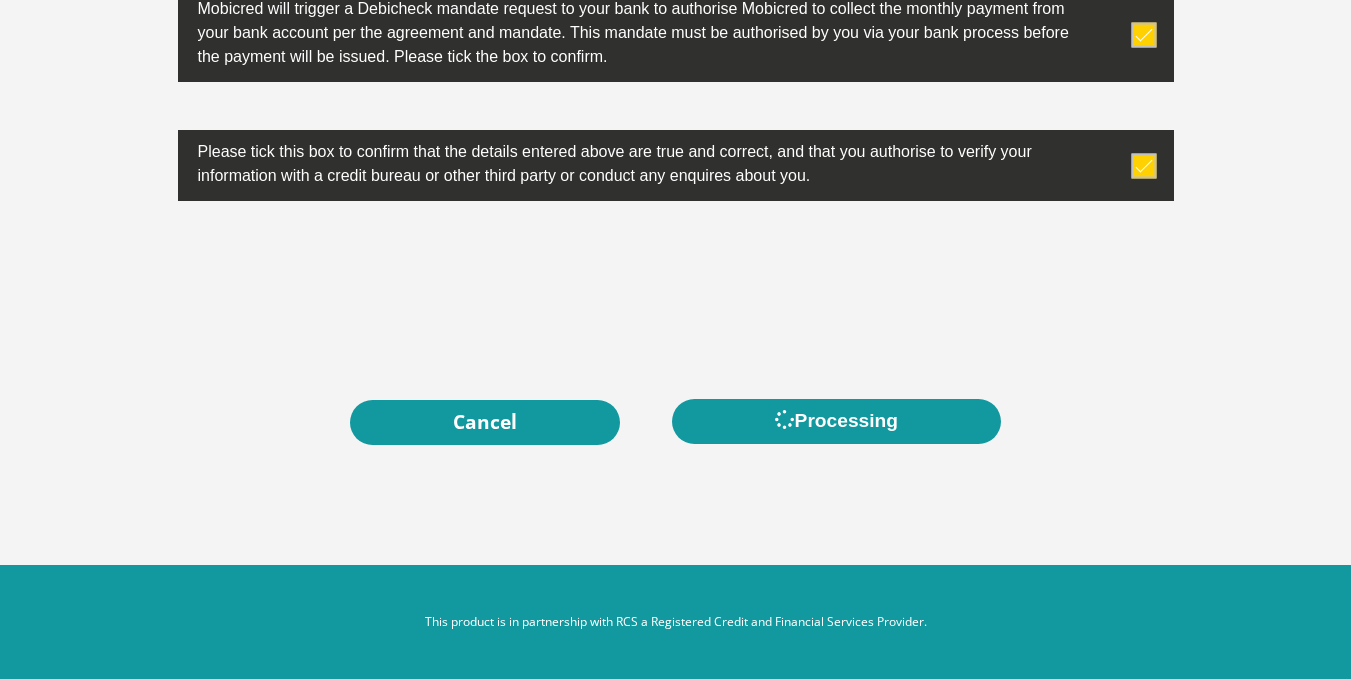 scroll, scrollTop: 0, scrollLeft: 0, axis: both 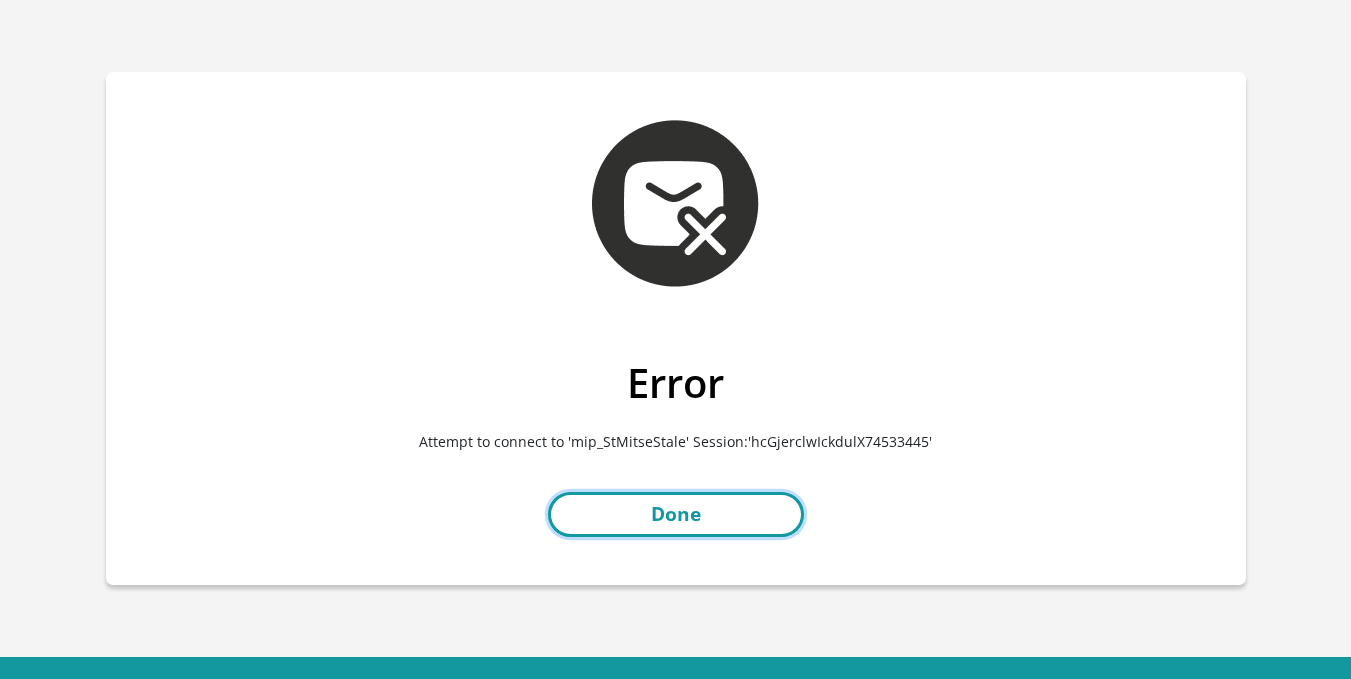 click on "Done" at bounding box center [676, 514] 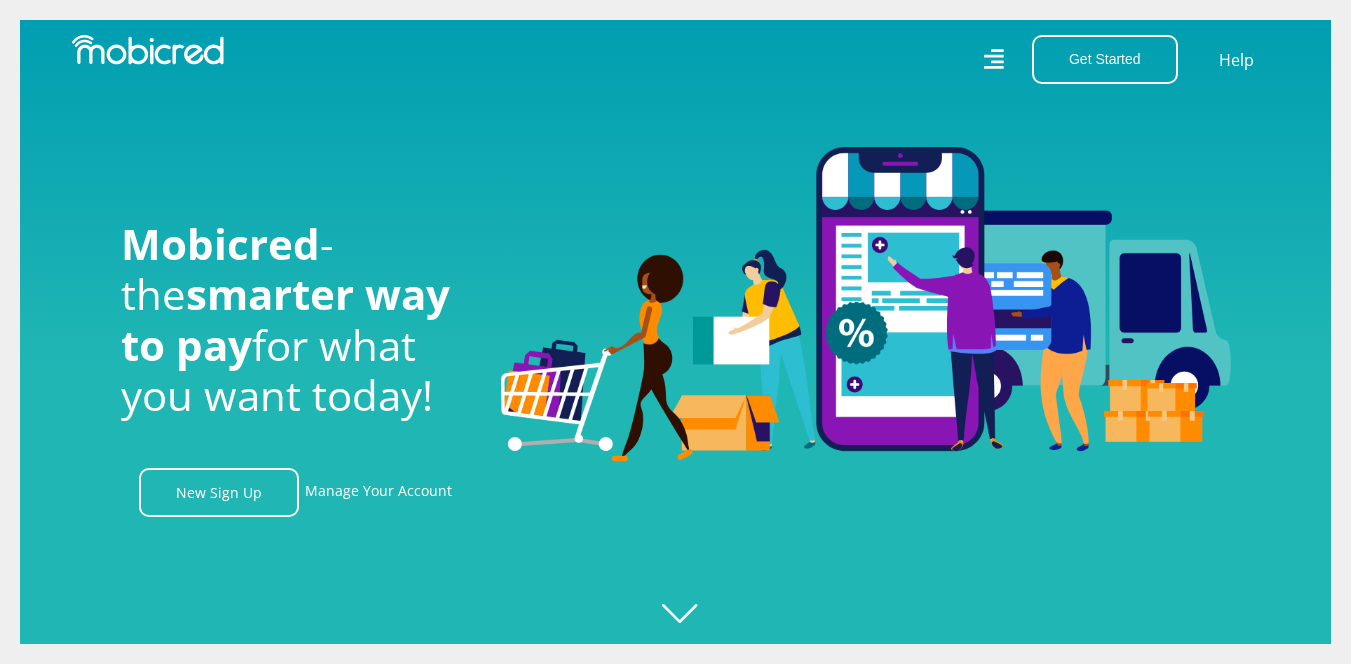 scroll, scrollTop: 0, scrollLeft: 0, axis: both 